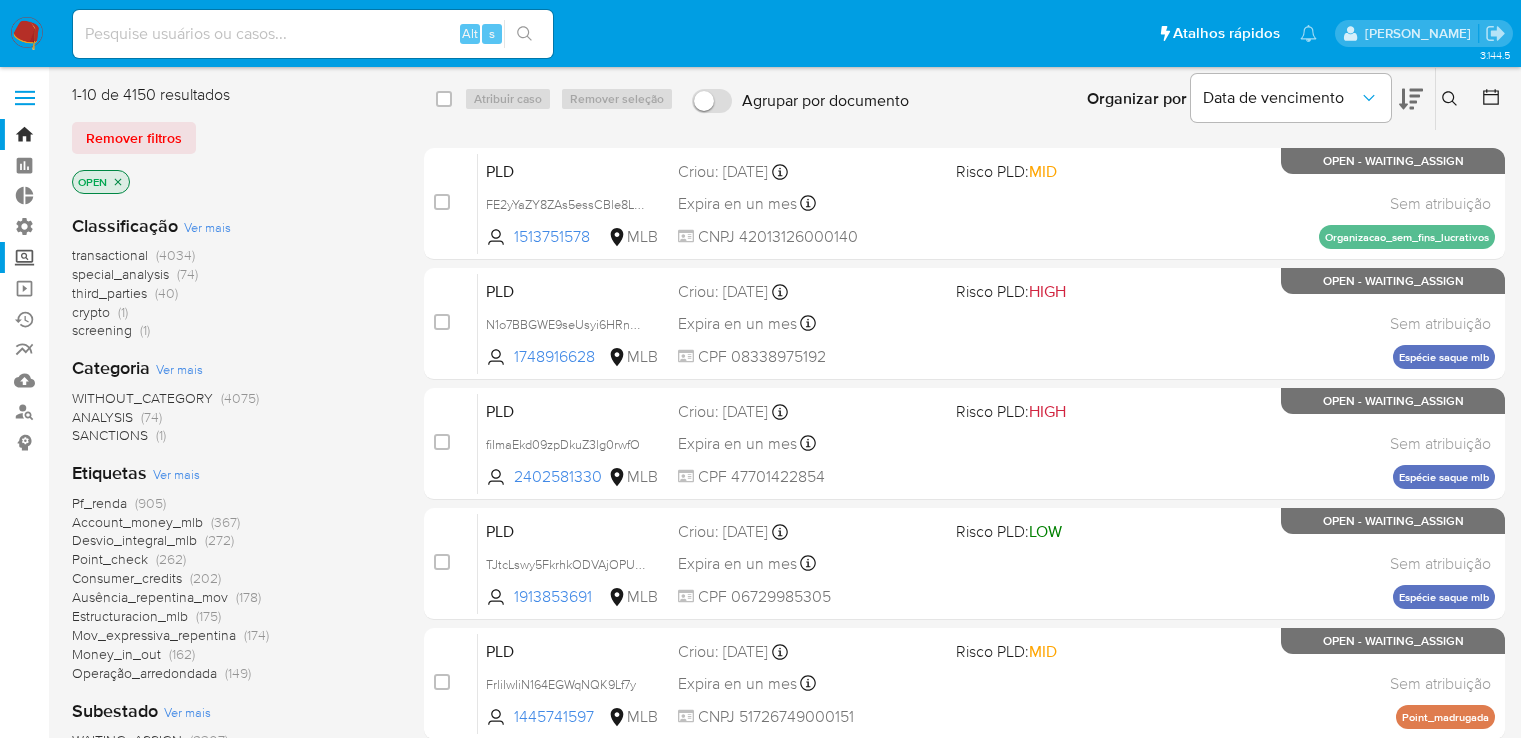 scroll, scrollTop: 0, scrollLeft: 0, axis: both 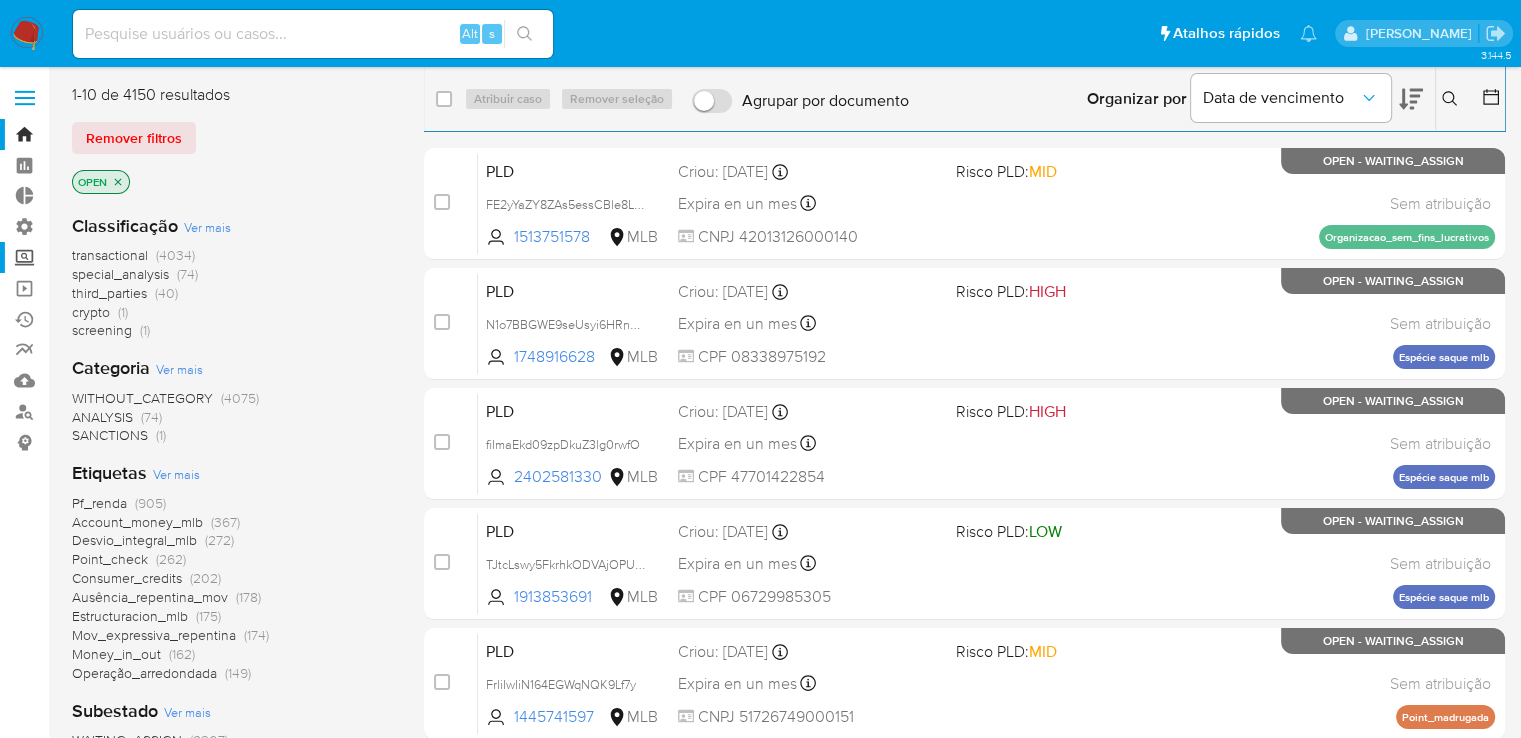 click on "Screening" at bounding box center [119, 257] 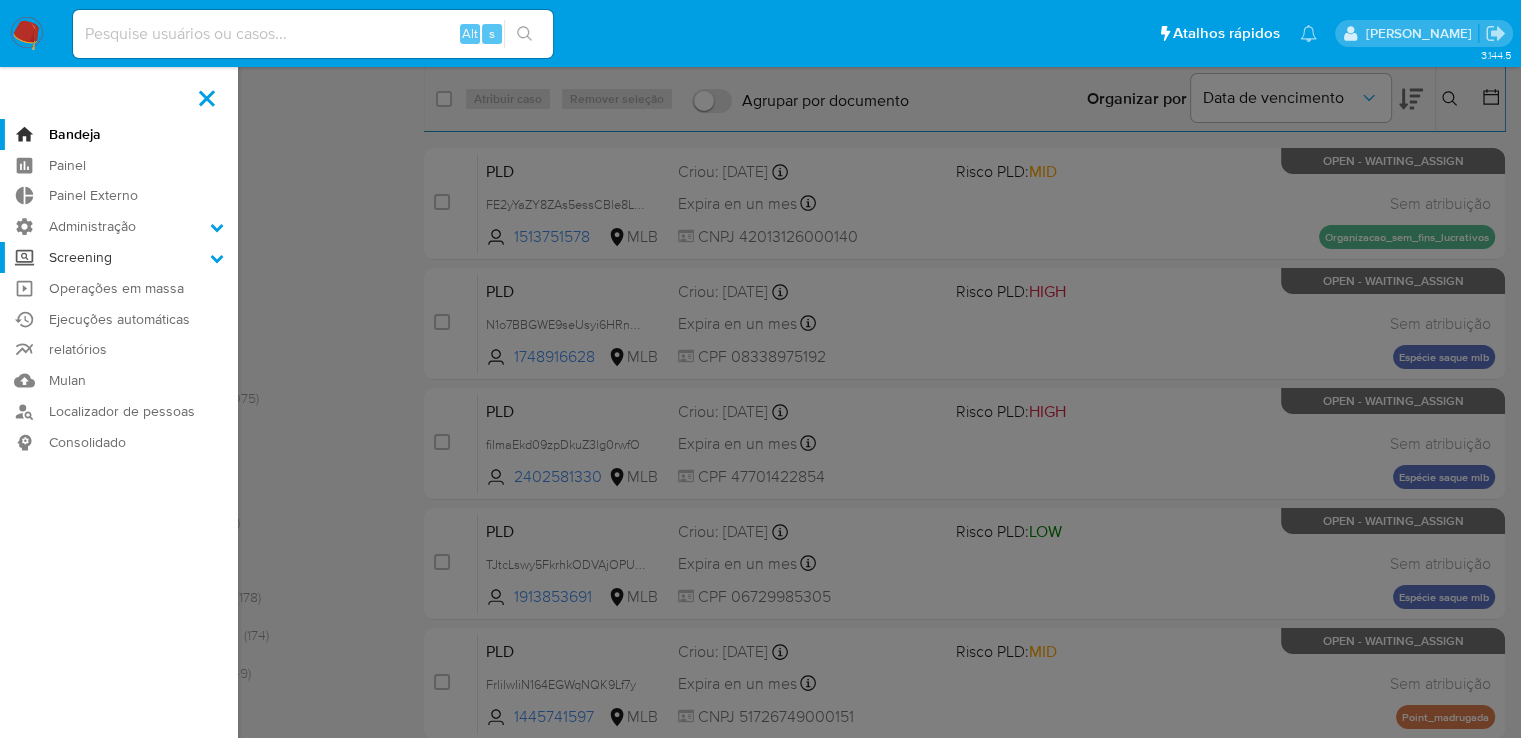 click on "Screening" at bounding box center [0, 0] 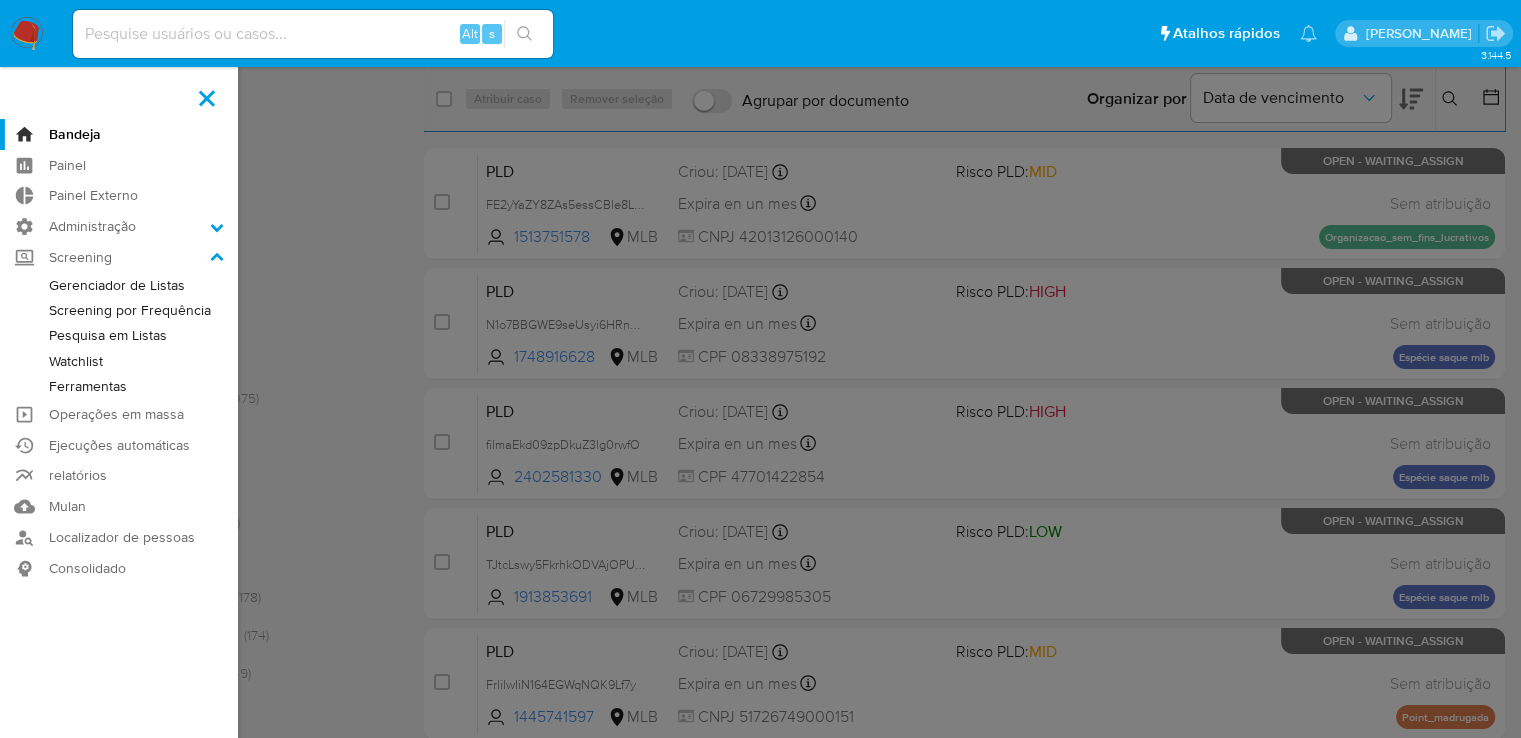 click on "Gerenciador de Listas" at bounding box center [119, 285] 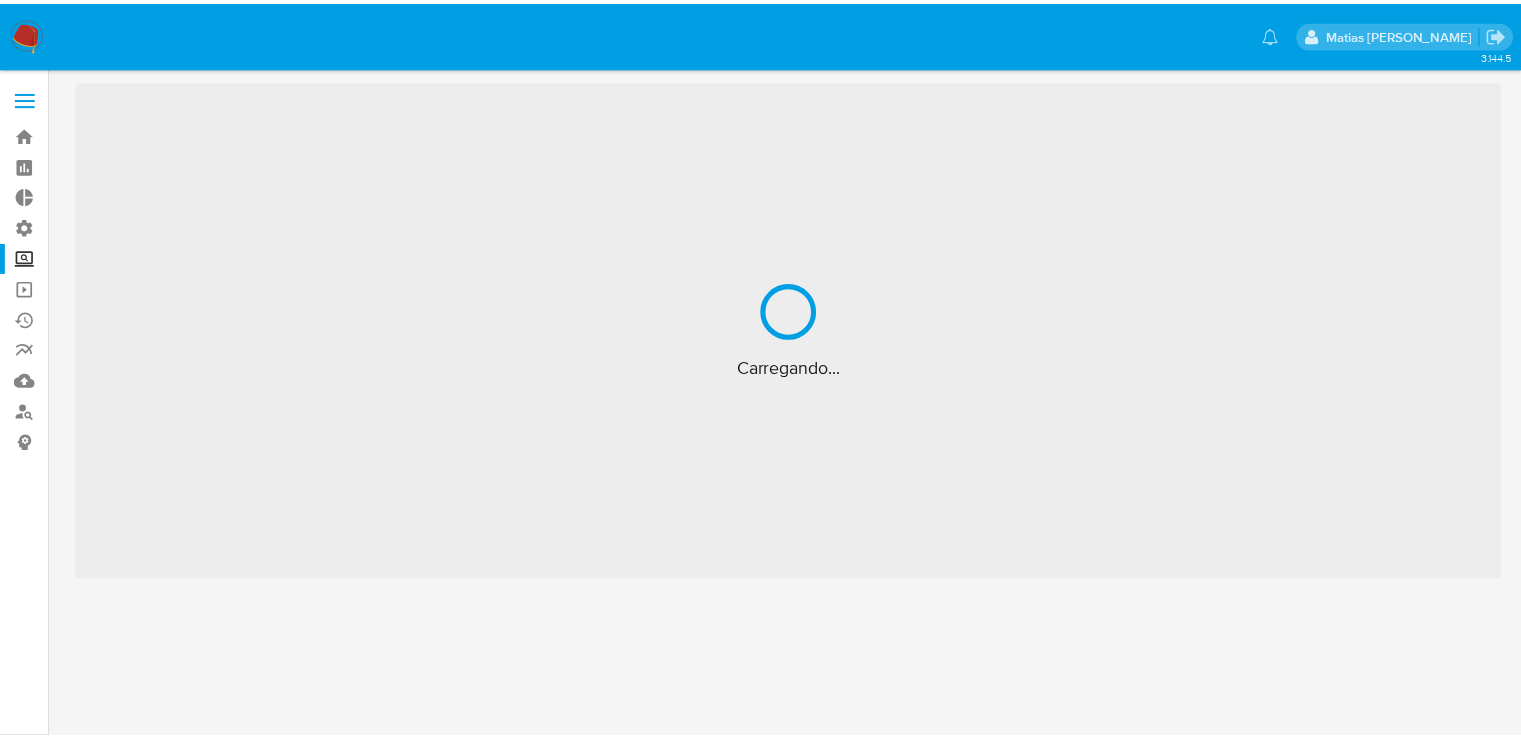 scroll, scrollTop: 0, scrollLeft: 0, axis: both 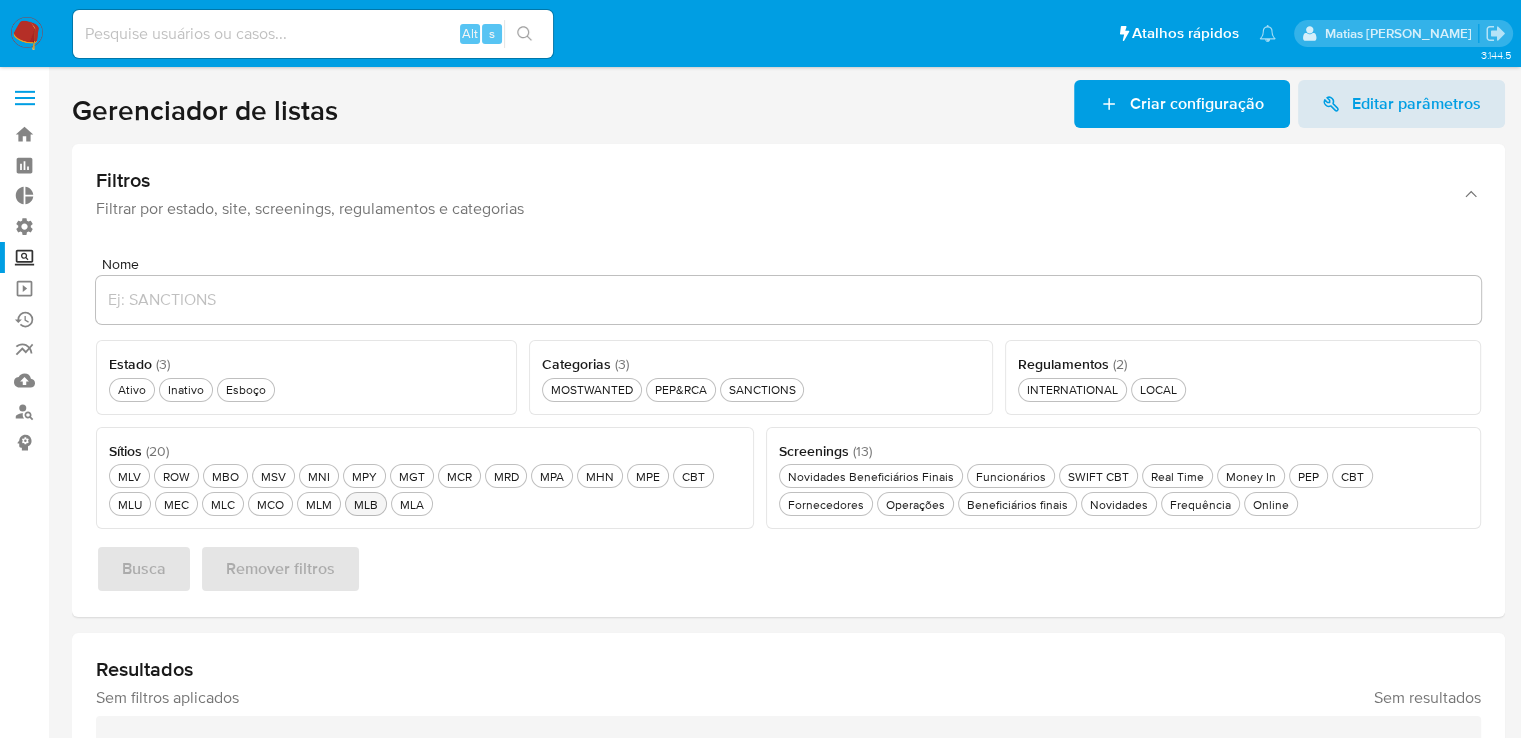 click on "MLB MLB" at bounding box center (366, 504) 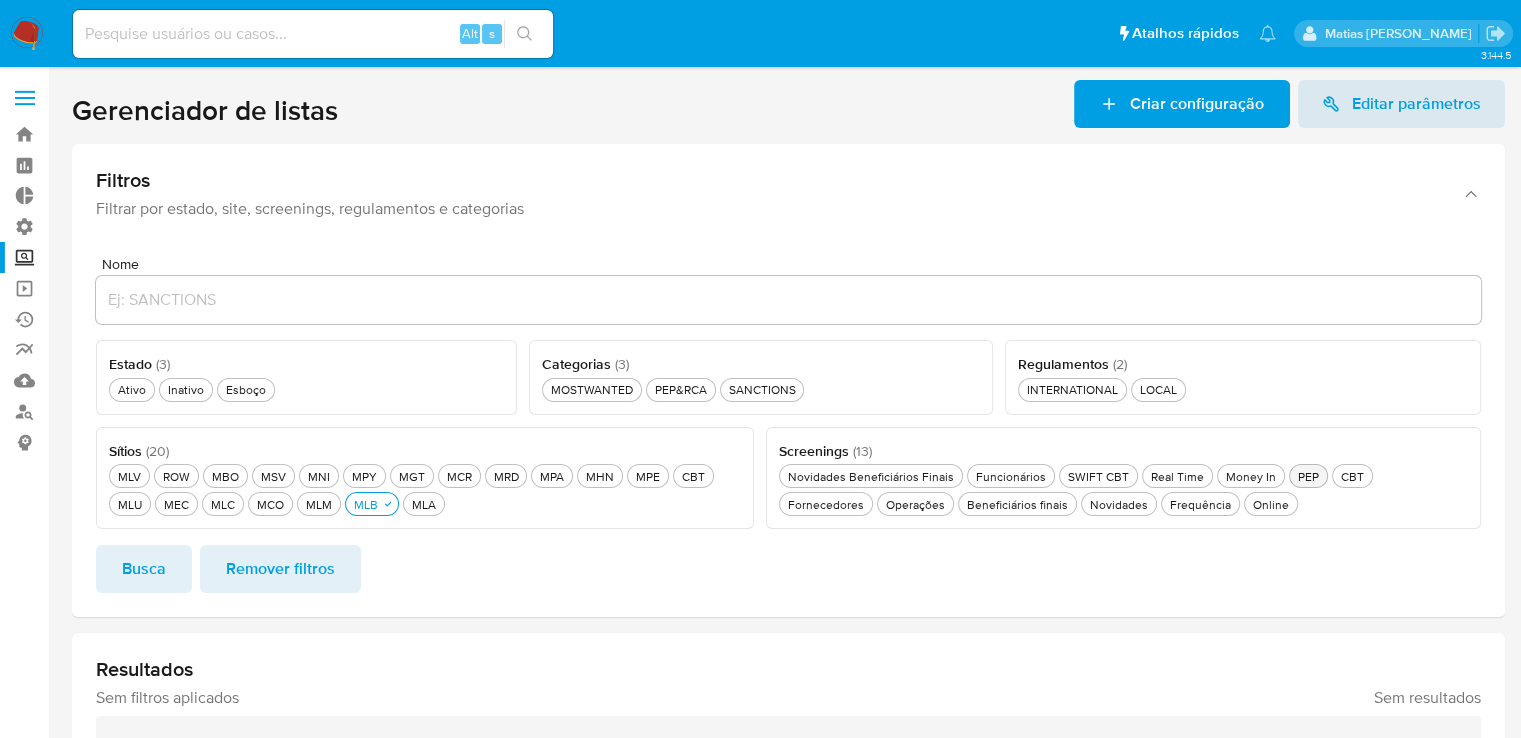 click on "PEP PEP" at bounding box center (1308, 476) 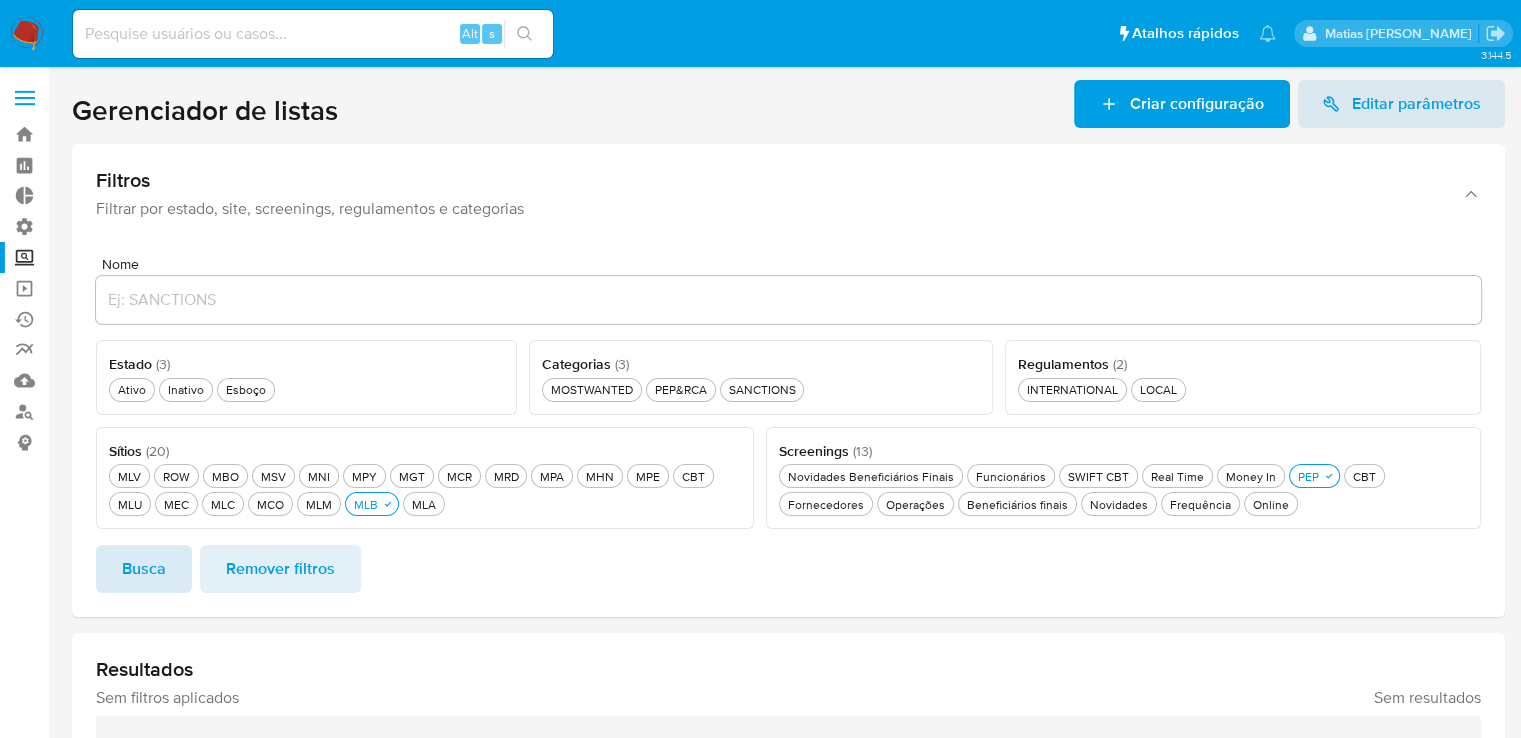 click on "Busca" at bounding box center [144, 569] 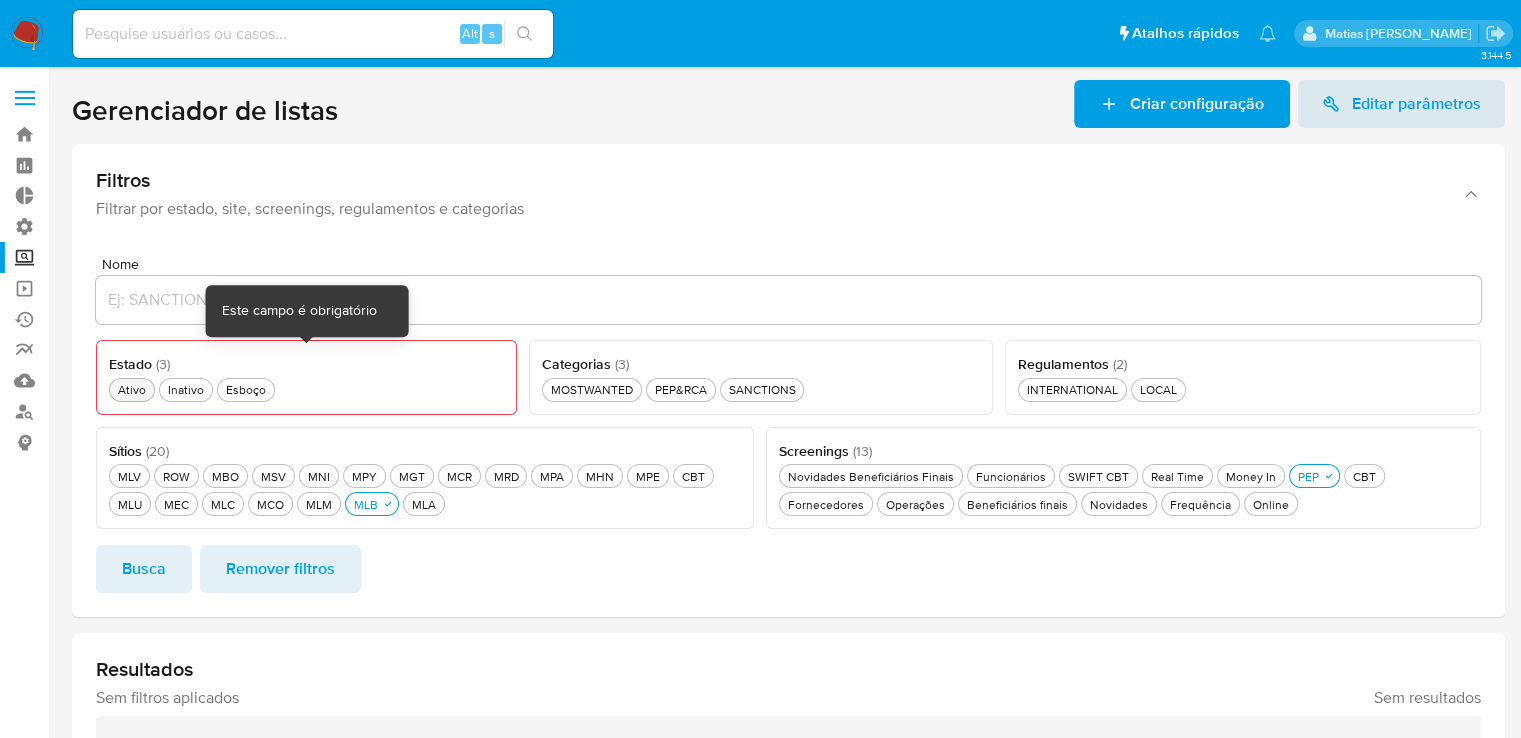 click on "Ativo Ativo" at bounding box center [132, 389] 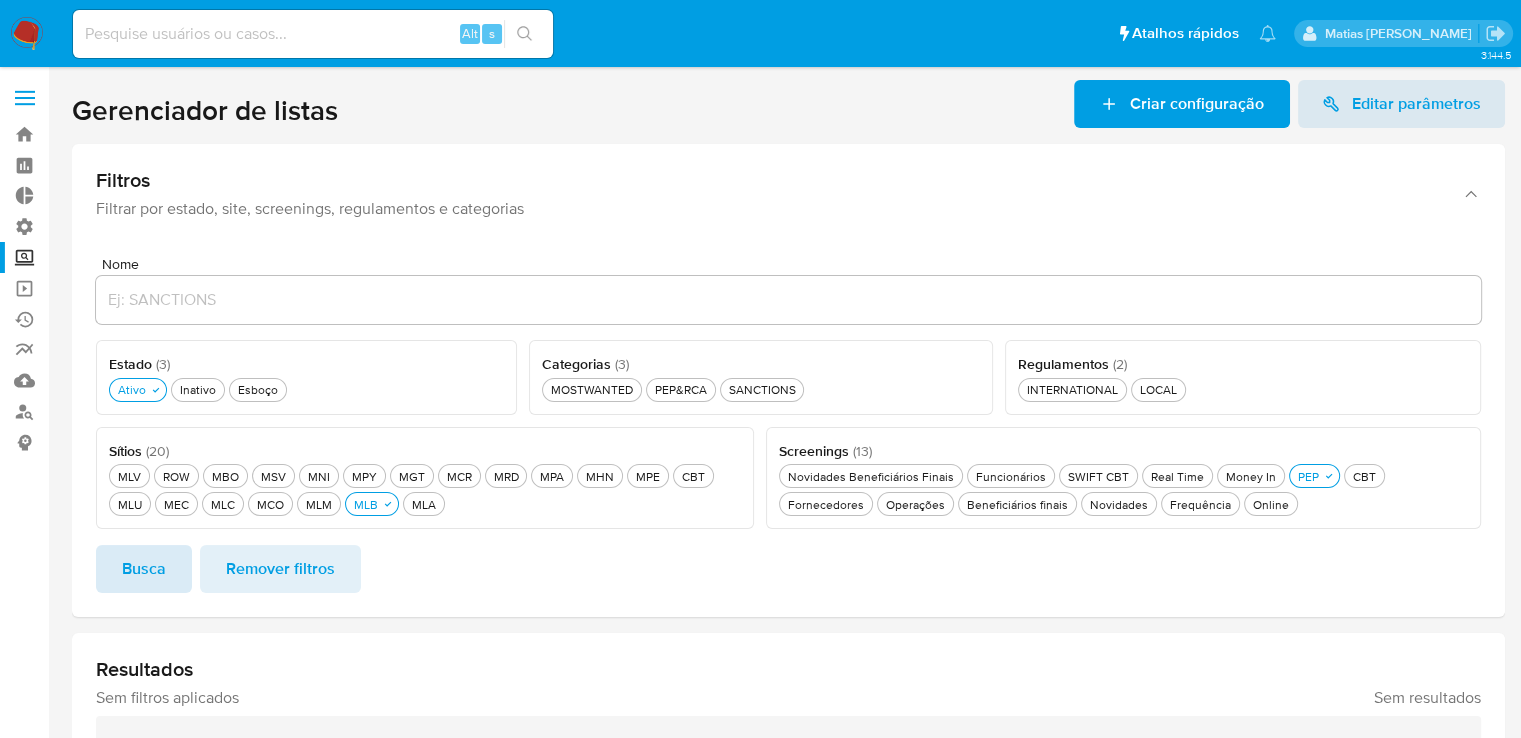 click on "Busca" at bounding box center [144, 569] 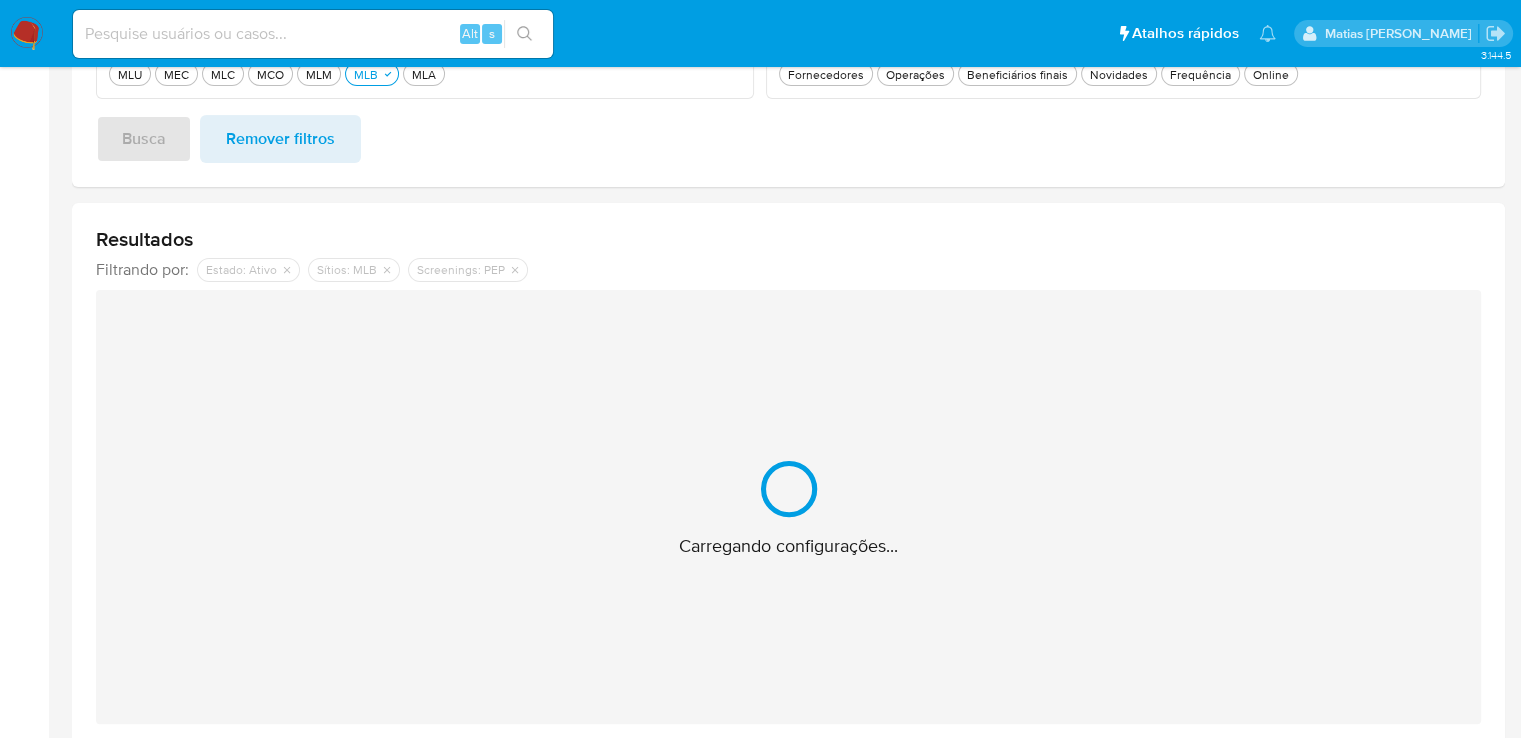 scroll, scrollTop: 439, scrollLeft: 0, axis: vertical 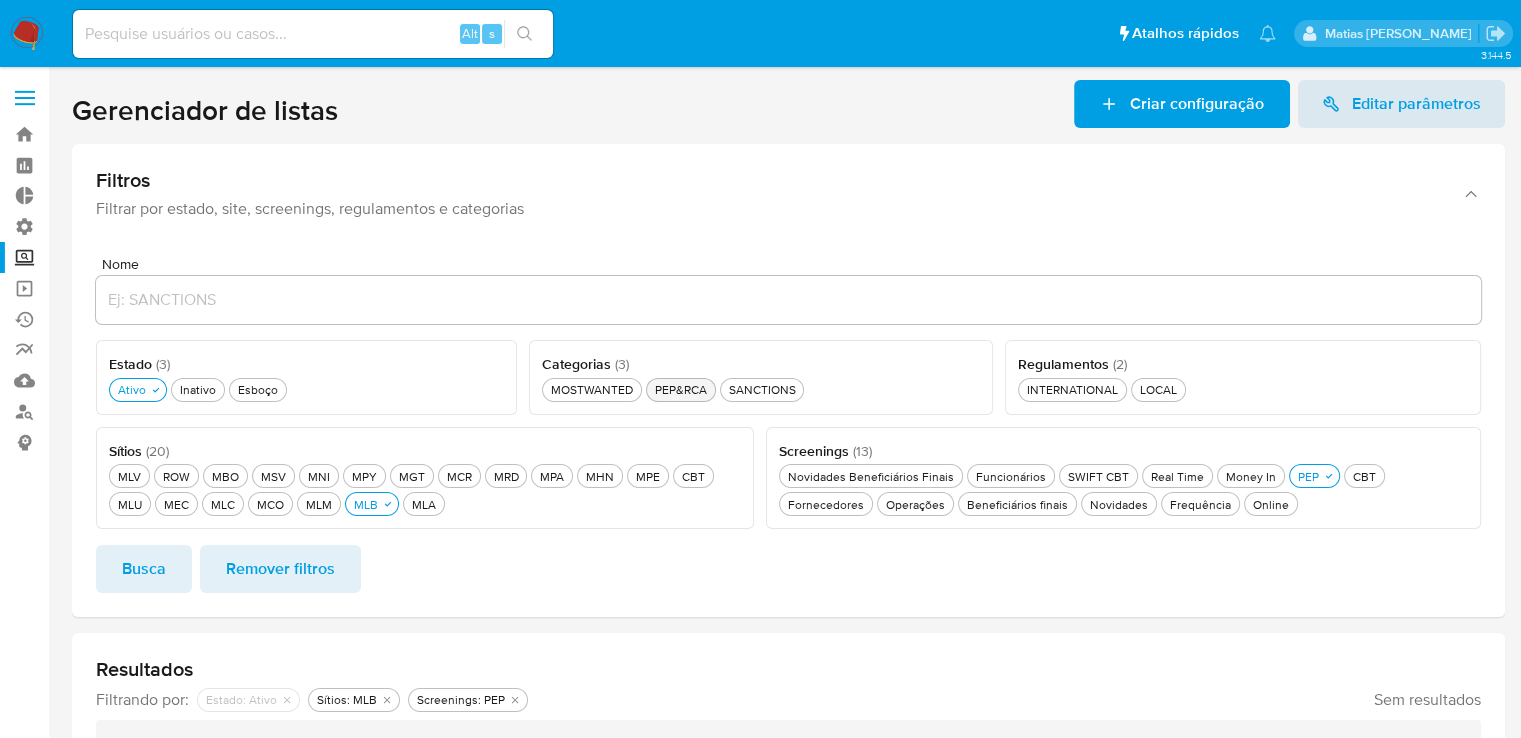 click on "PEP&RCA PEP&RCA" at bounding box center (681, 389) 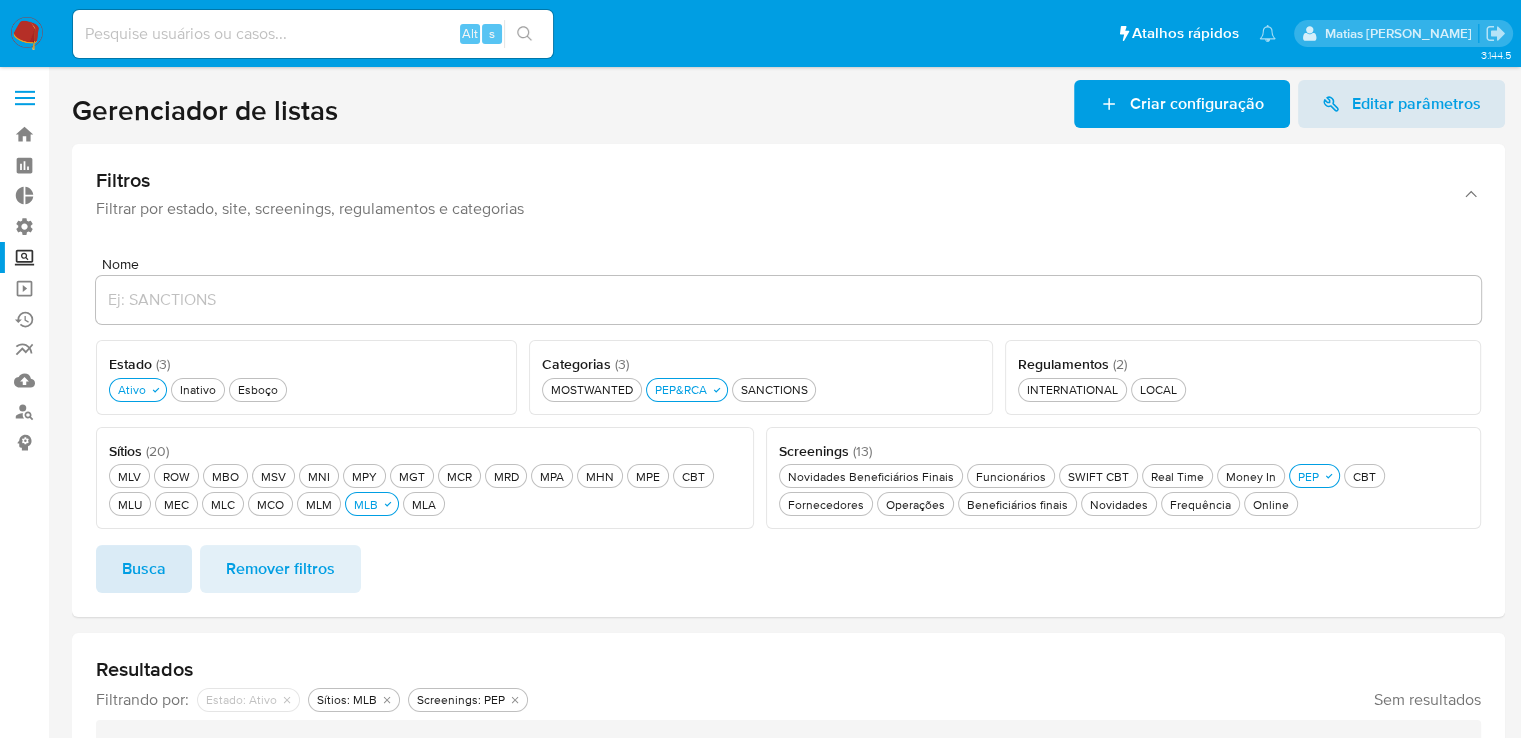 click on "Busca" at bounding box center [144, 569] 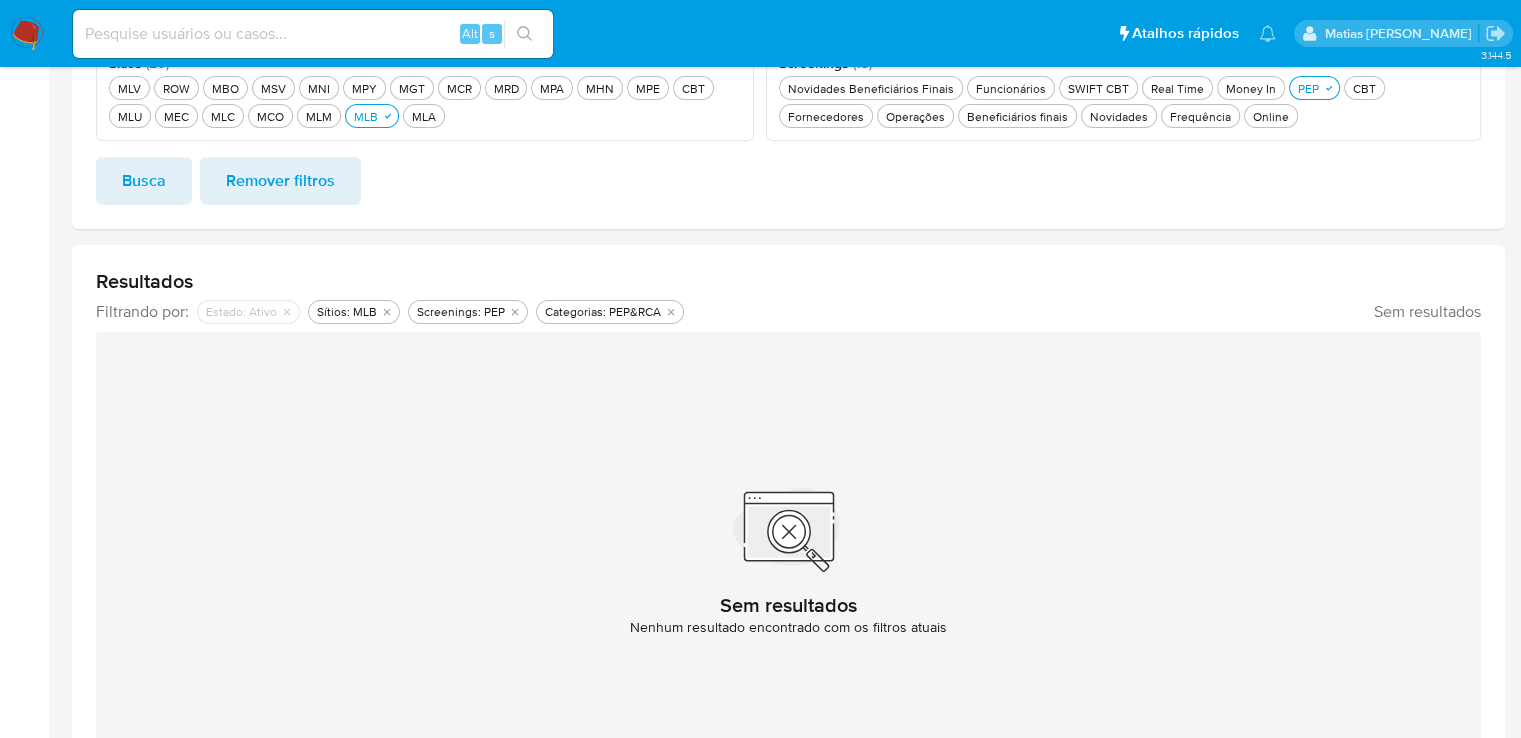 scroll, scrollTop: 389, scrollLeft: 0, axis: vertical 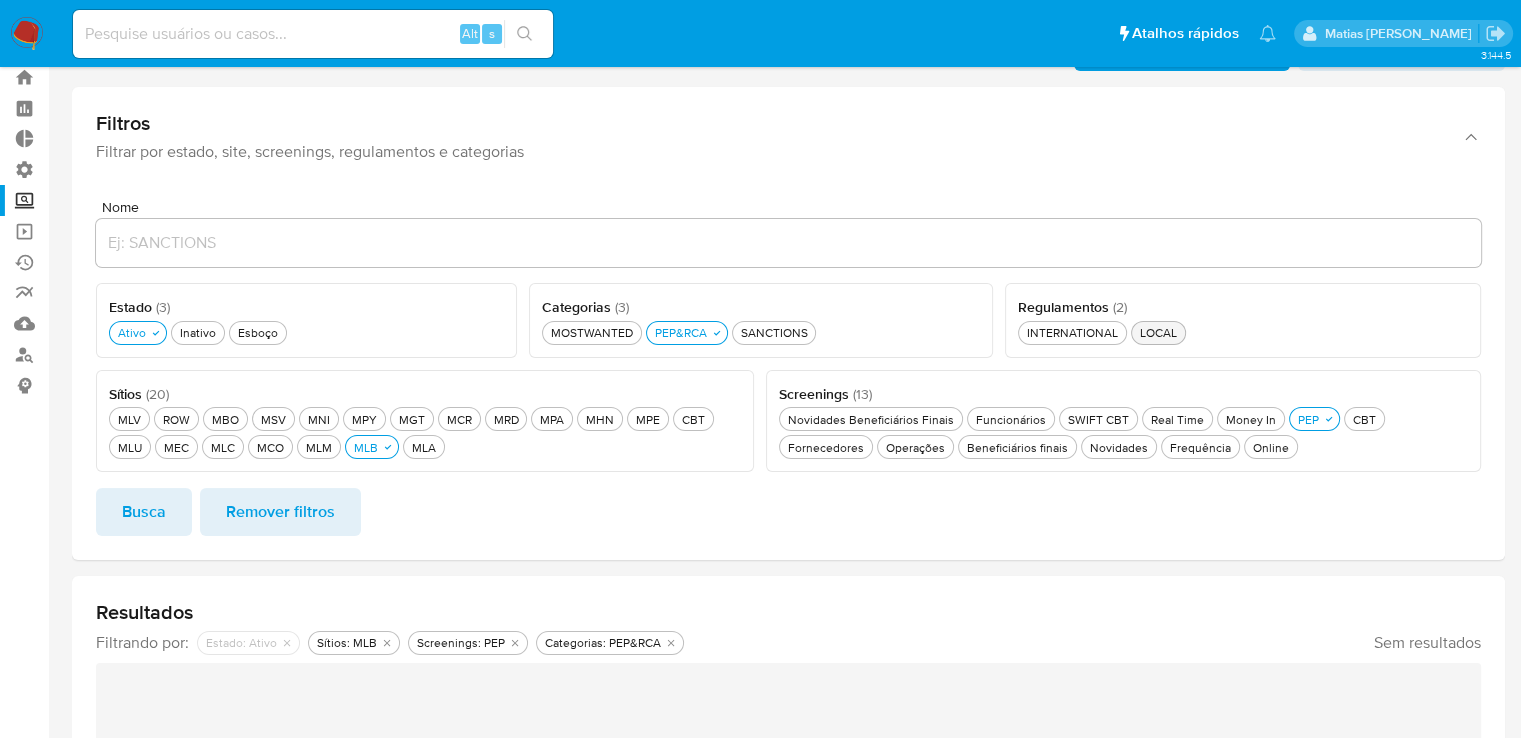 click on "LOCAL LOCAL" at bounding box center (1158, 332) 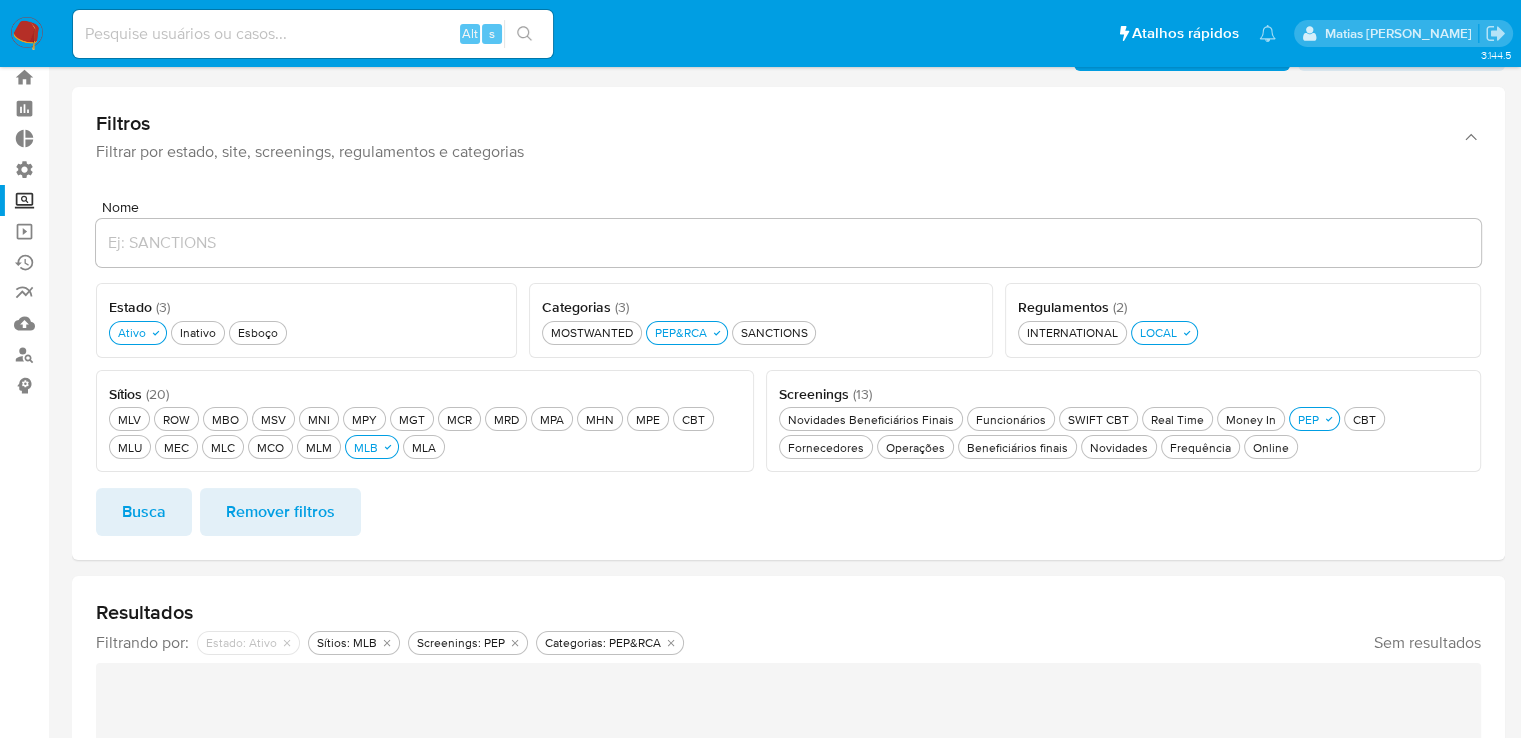 click on "Busca" at bounding box center [144, 512] 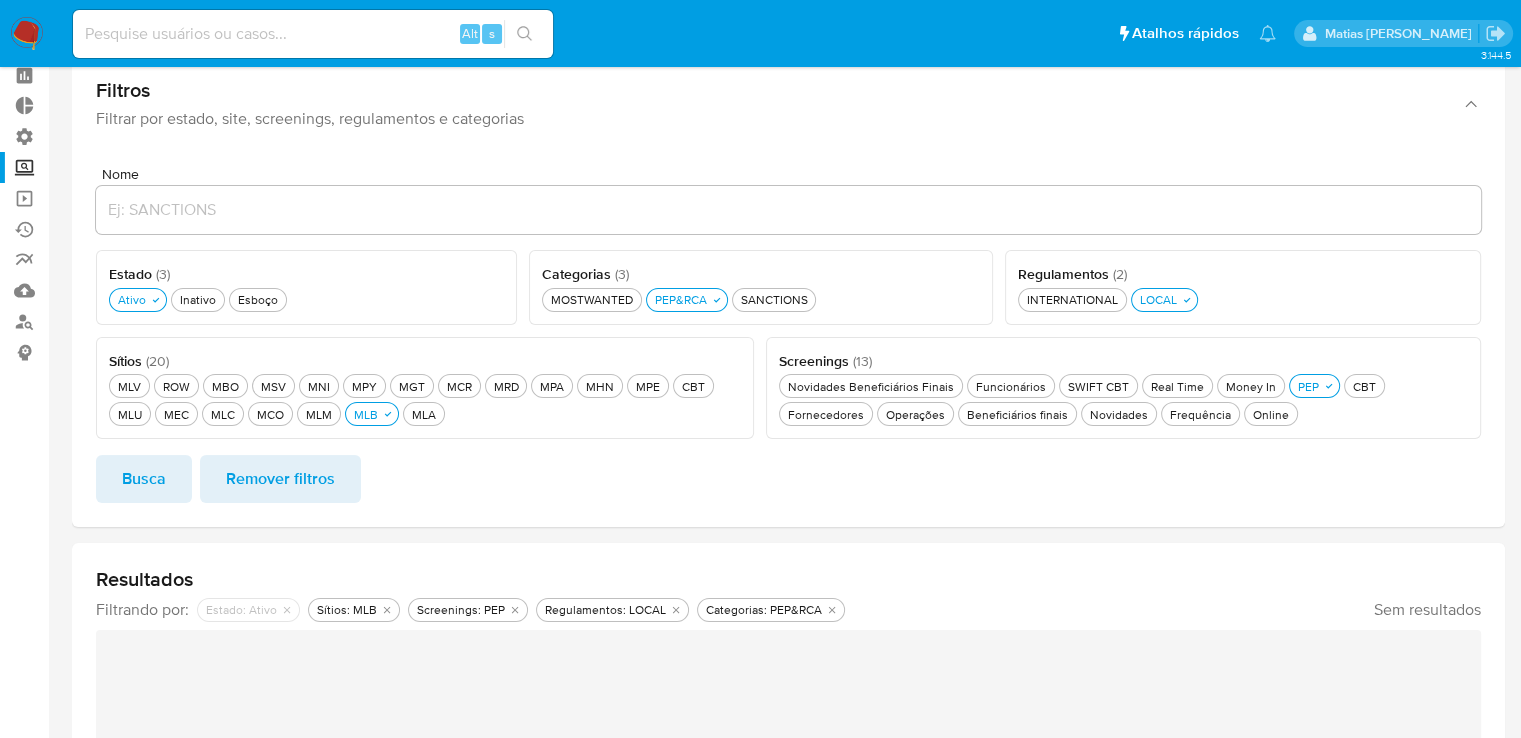 scroll, scrollTop: 452, scrollLeft: 0, axis: vertical 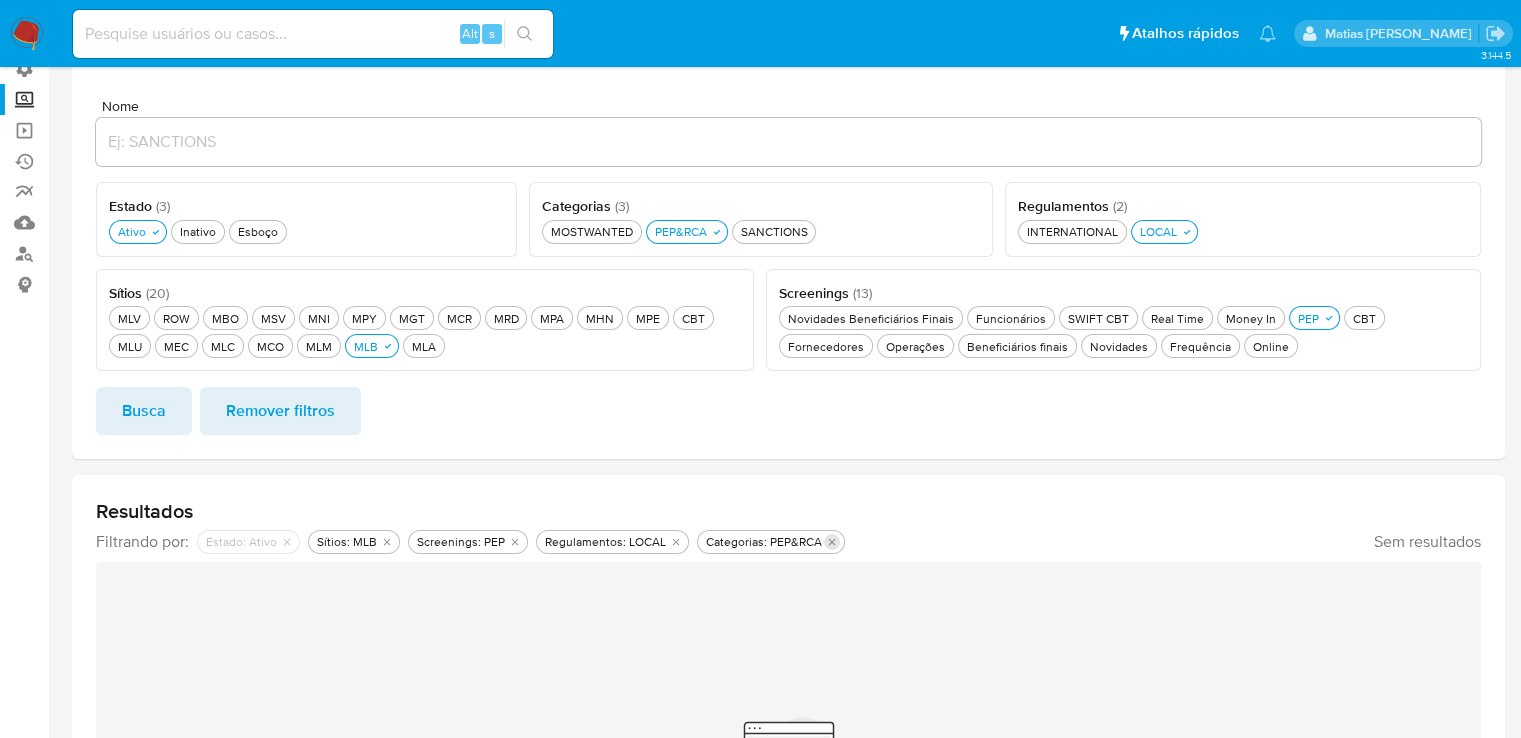 click 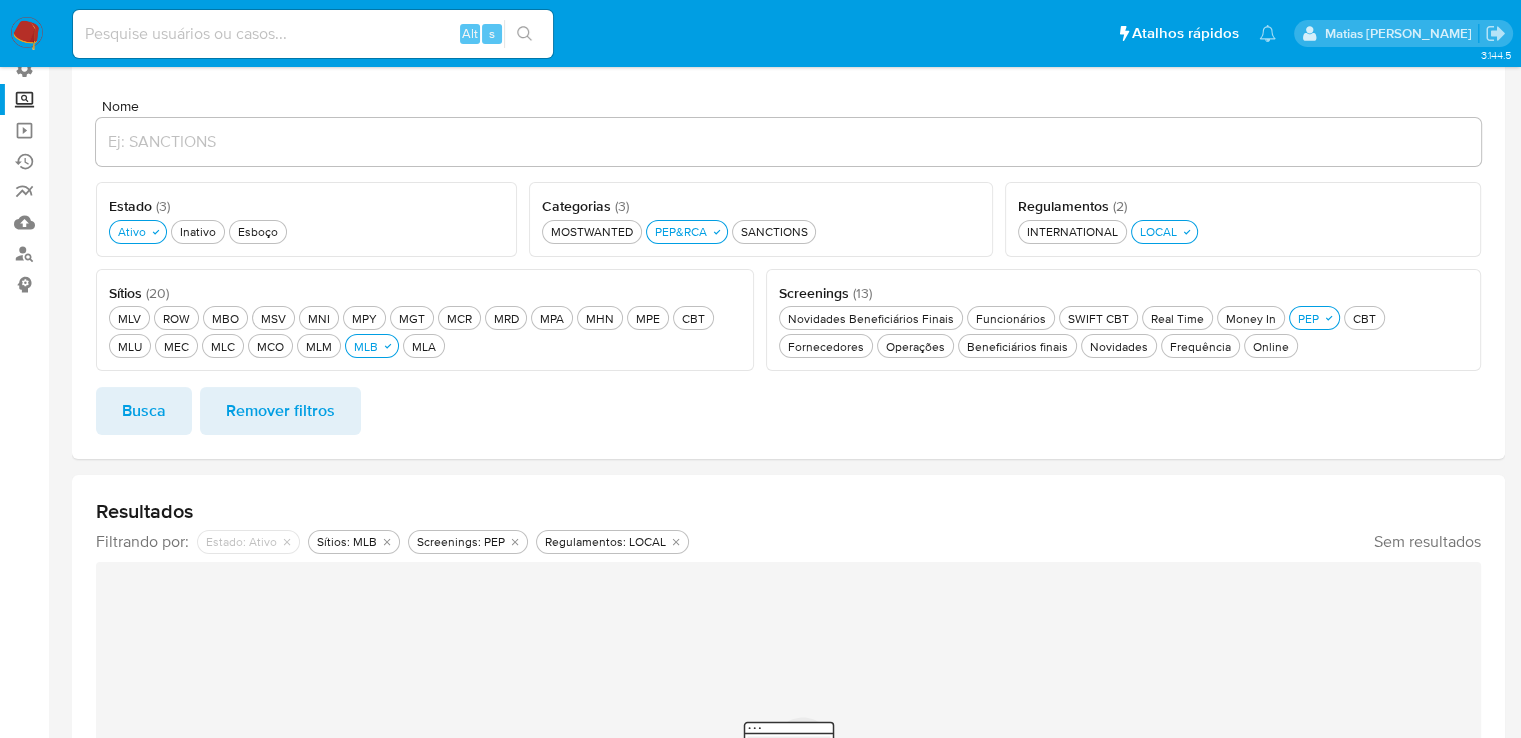 click on "Busca" at bounding box center (144, 411) 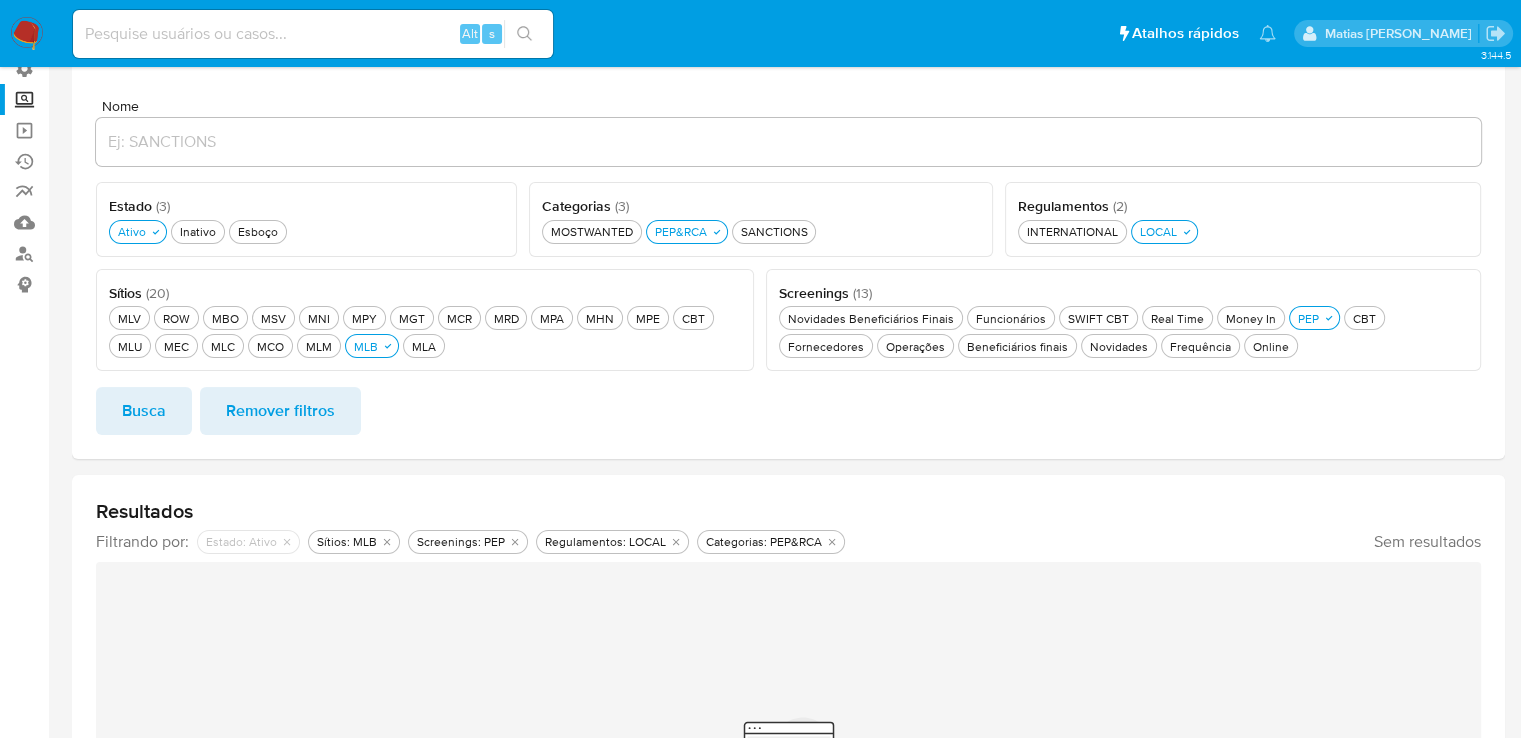 scroll, scrollTop: 0, scrollLeft: 0, axis: both 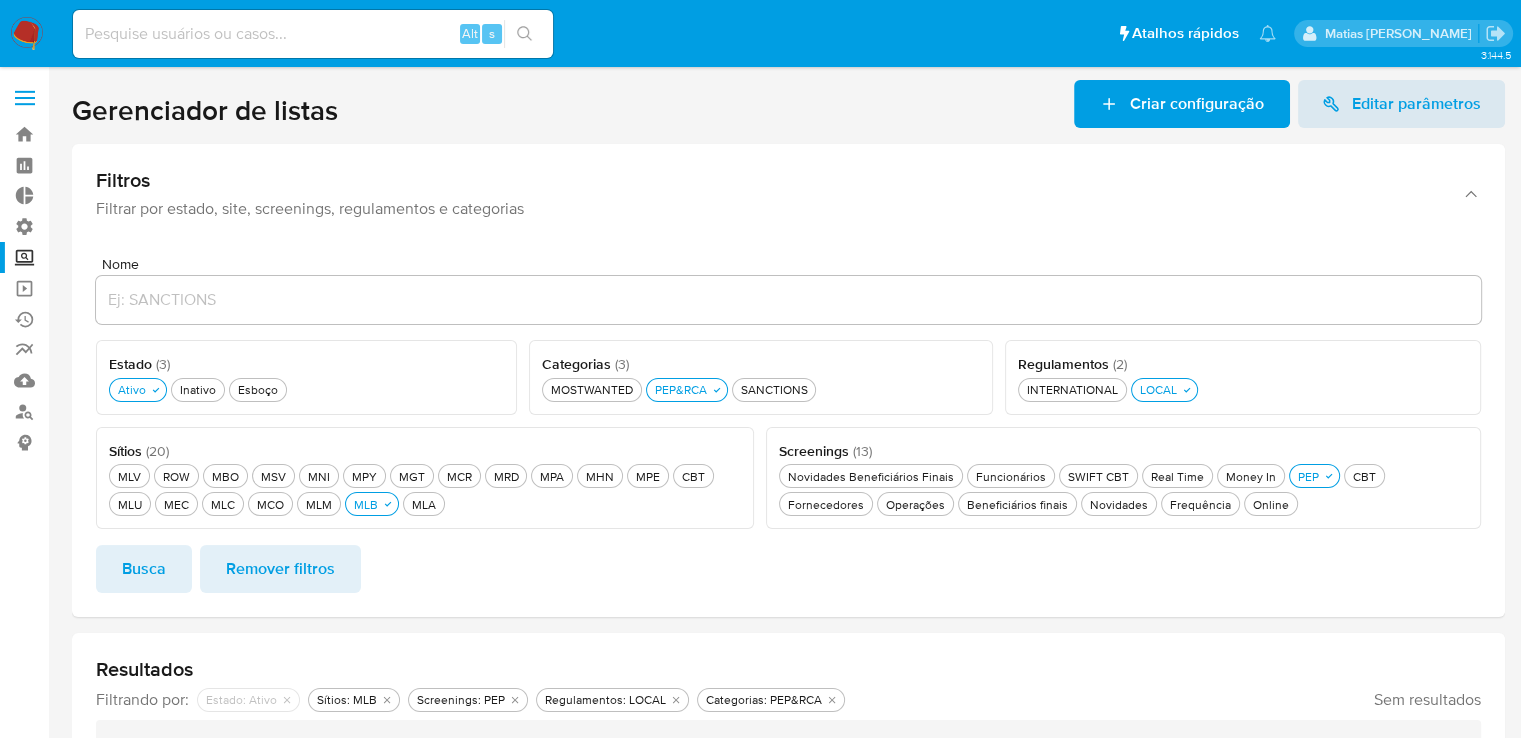 click on "Screening" at bounding box center (119, 257) 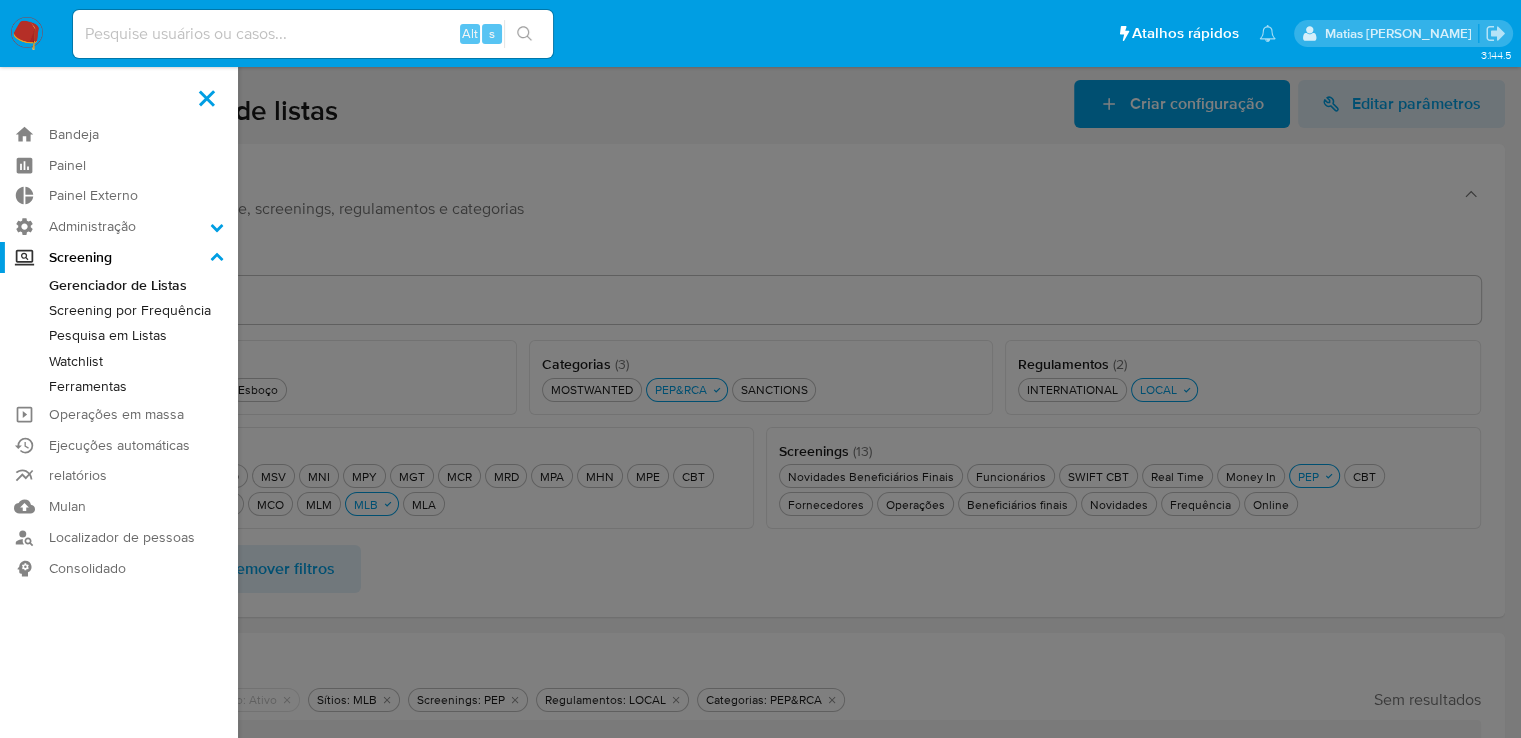click on "Screening" at bounding box center (0, 0) 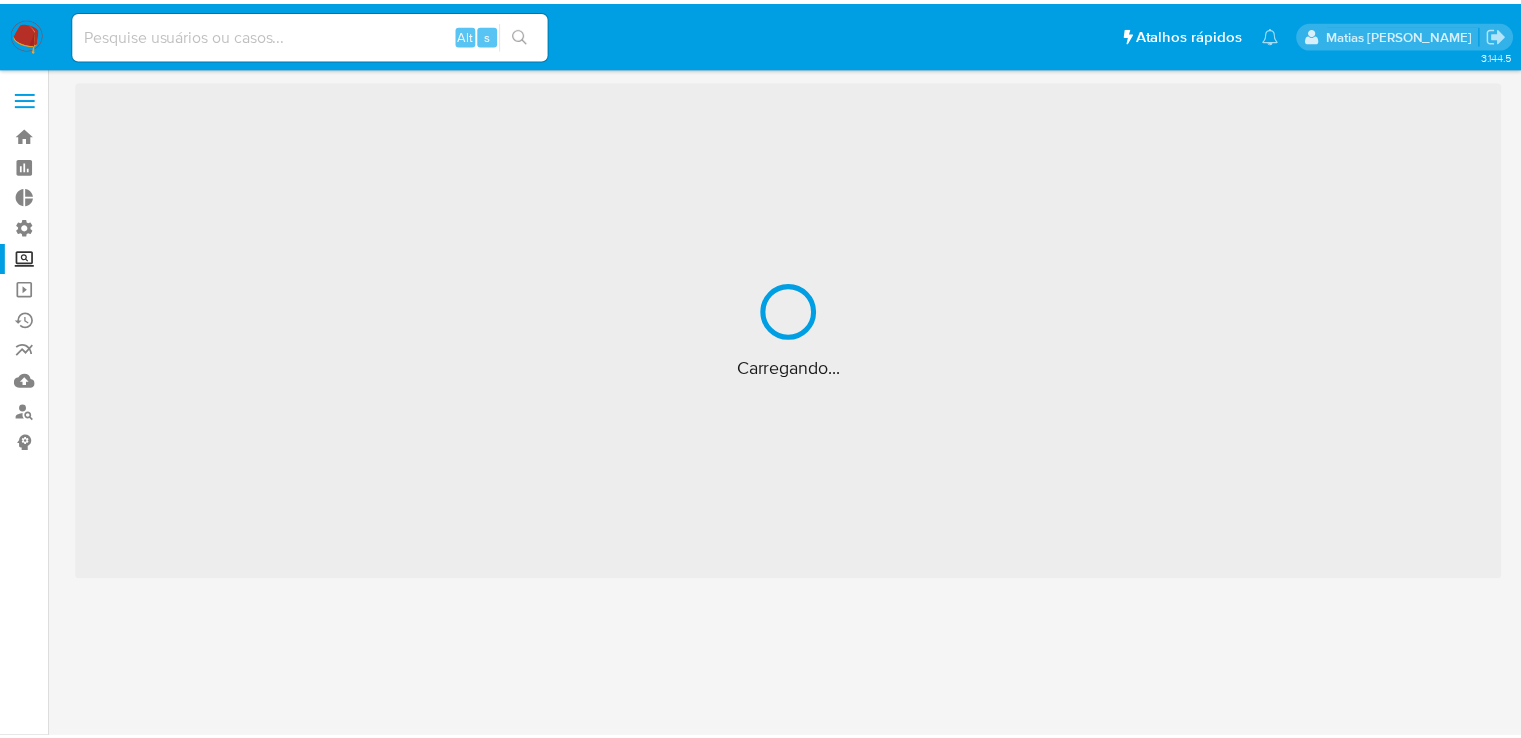scroll, scrollTop: 0, scrollLeft: 0, axis: both 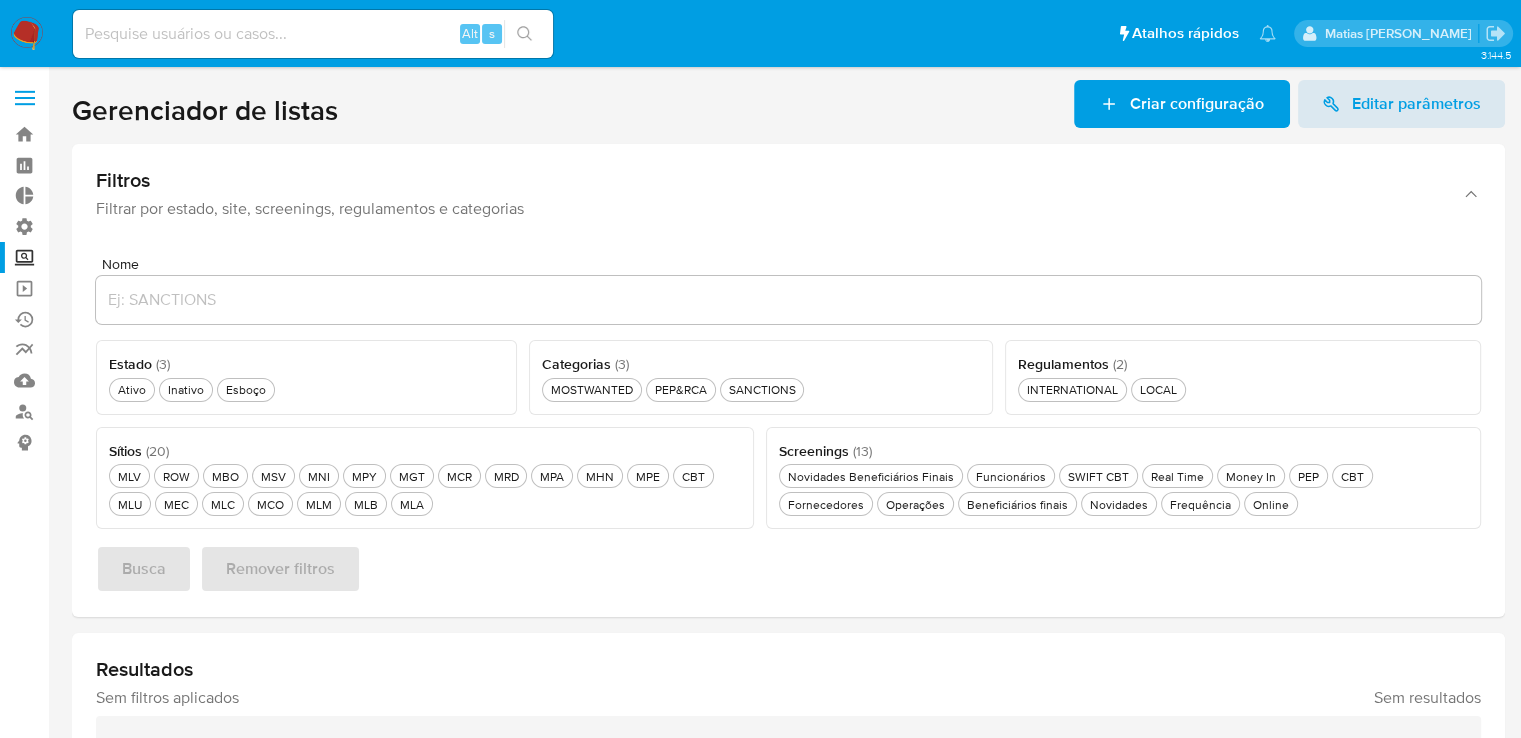 click on "Sítios   ( 20 )   Este campo é obrigatório MLV MLV ROW ROW MBO MBO MSV MSV MNI MNI MPY MPY MGT MGT MCR MCR MRD MRD MPA MPA MHN MHN MPE MPE CBT CBT MLU MLU MEC MEC MLC MLC MCO MCO MLM MLM MLB MLB MLA MLA" at bounding box center (425, 478) 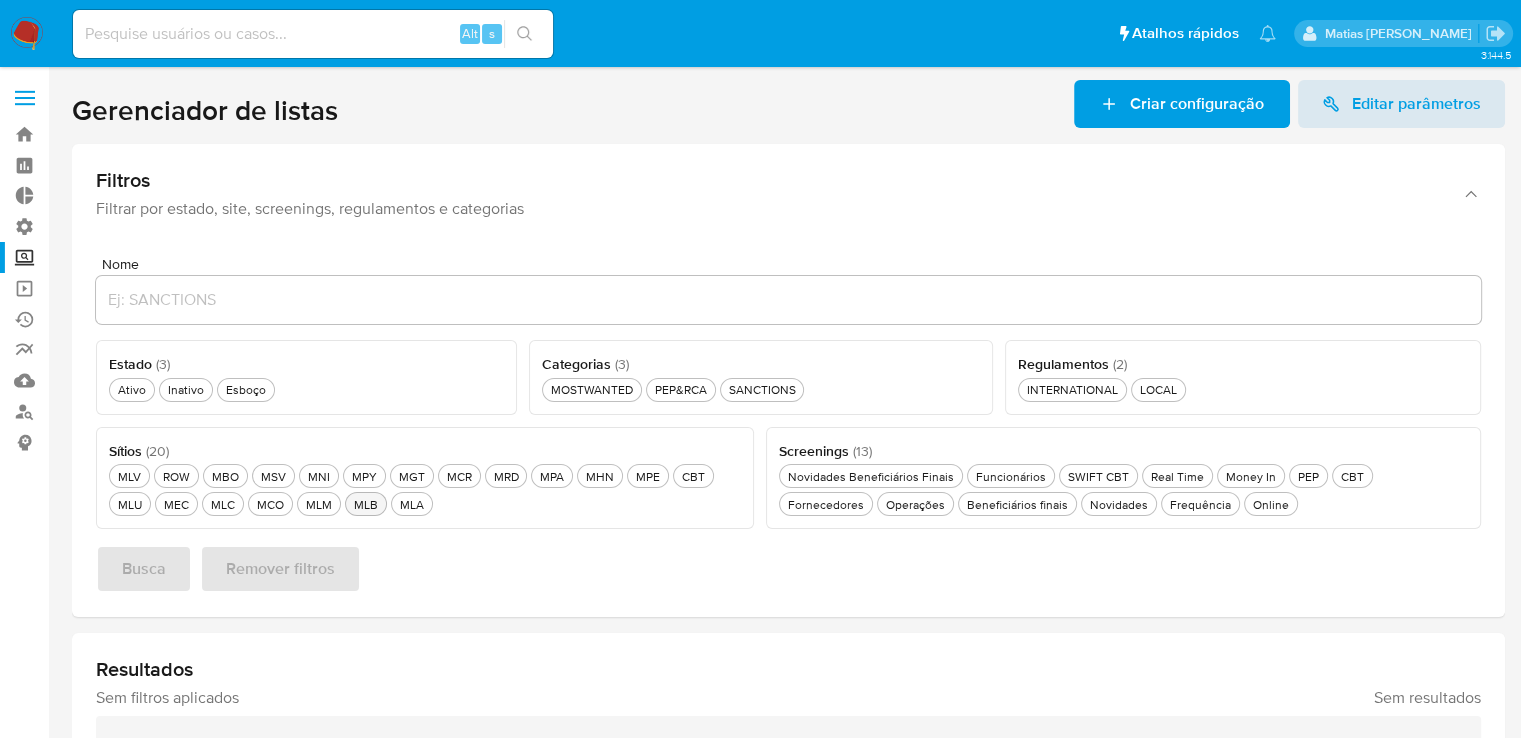 click on "MLB MLB" at bounding box center (366, 504) 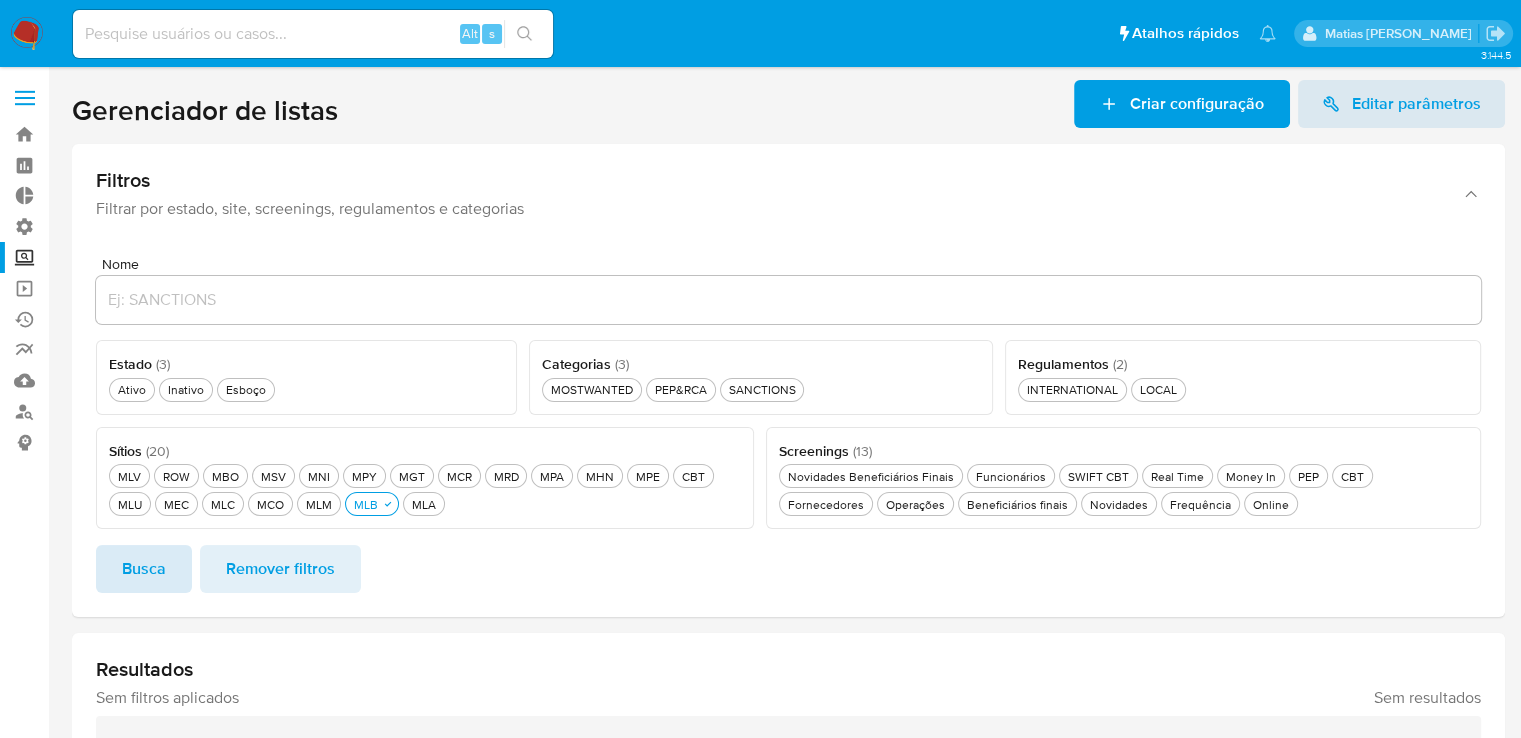 click on "Busca" at bounding box center (144, 569) 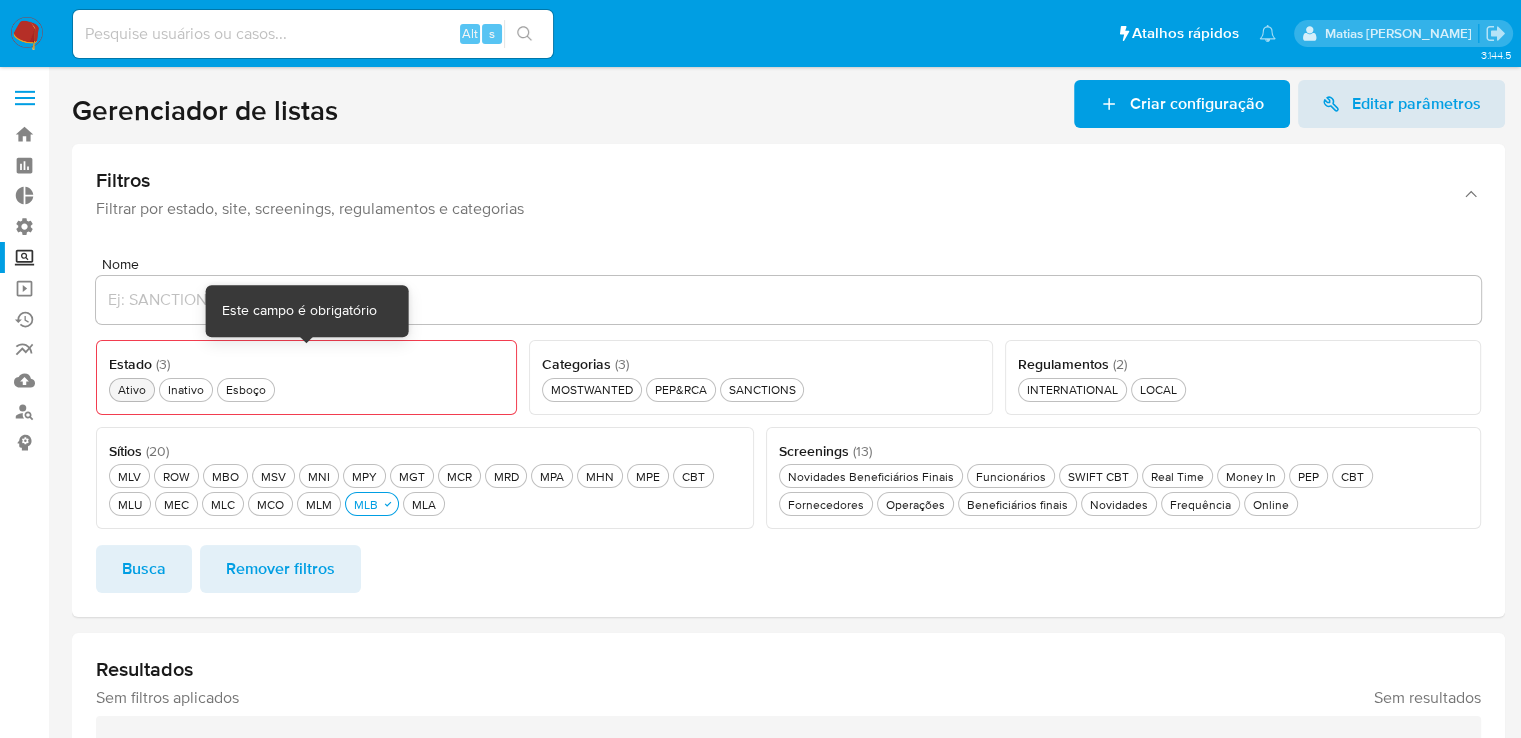 click on "Ativo Ativo" at bounding box center [132, 389] 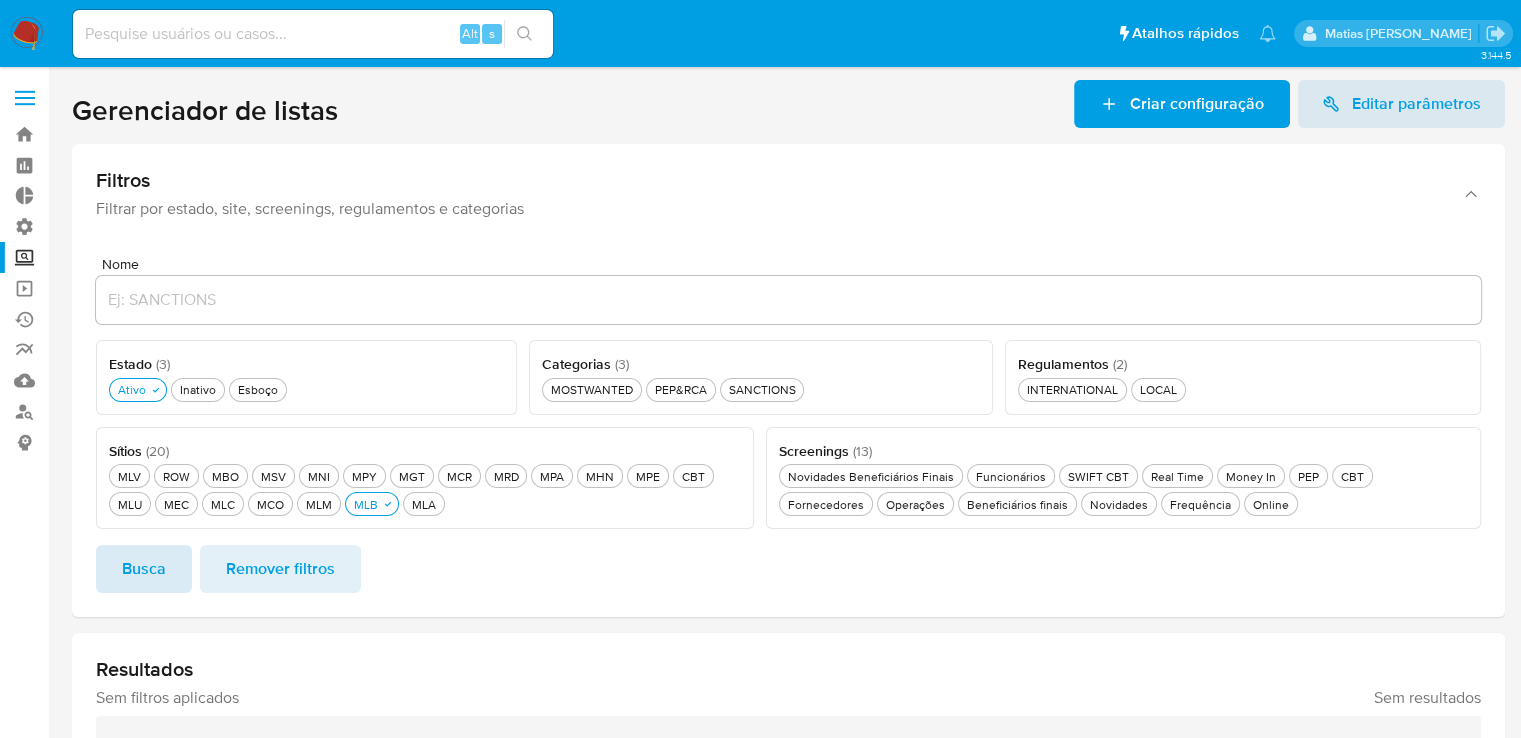 click on "Busca" at bounding box center (144, 569) 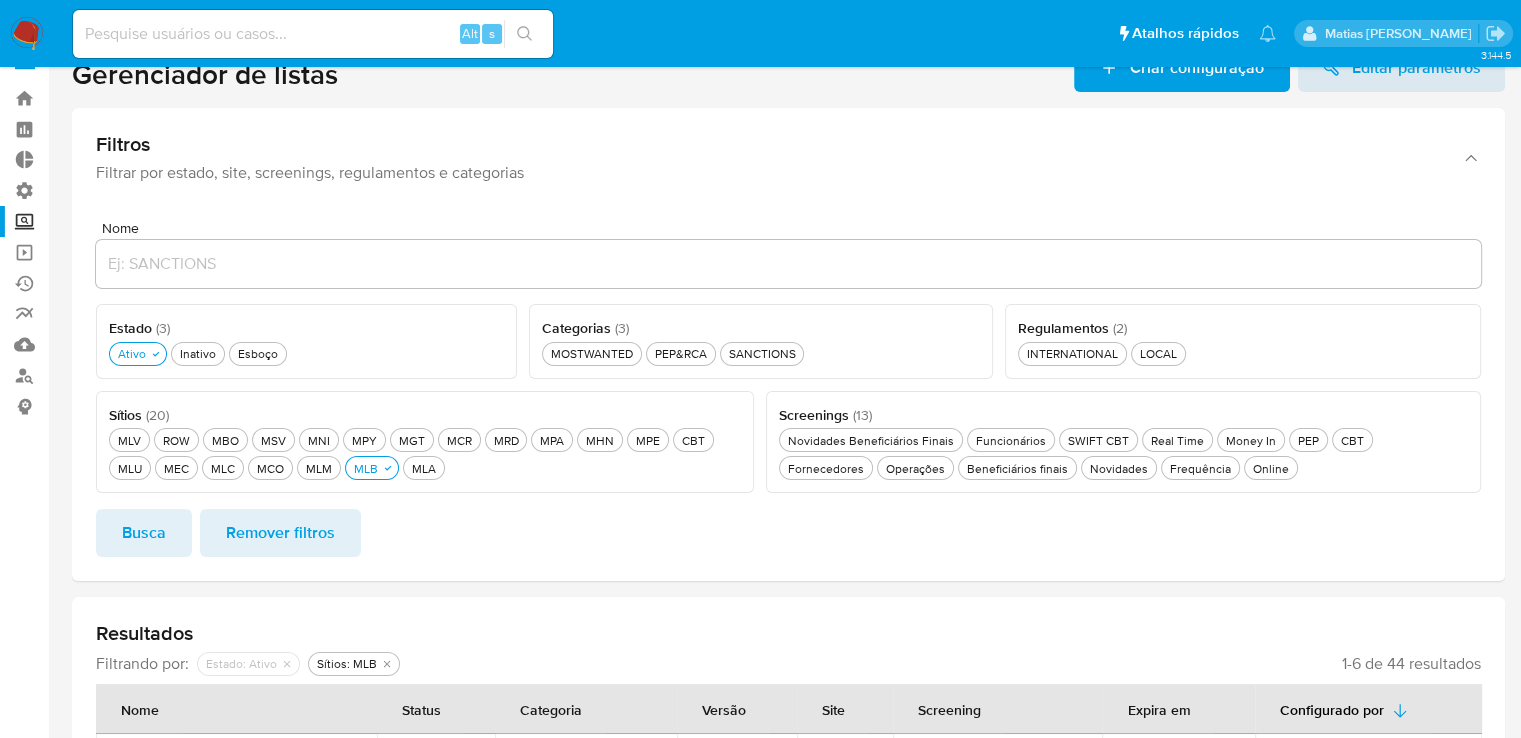 scroll, scrollTop: 0, scrollLeft: 0, axis: both 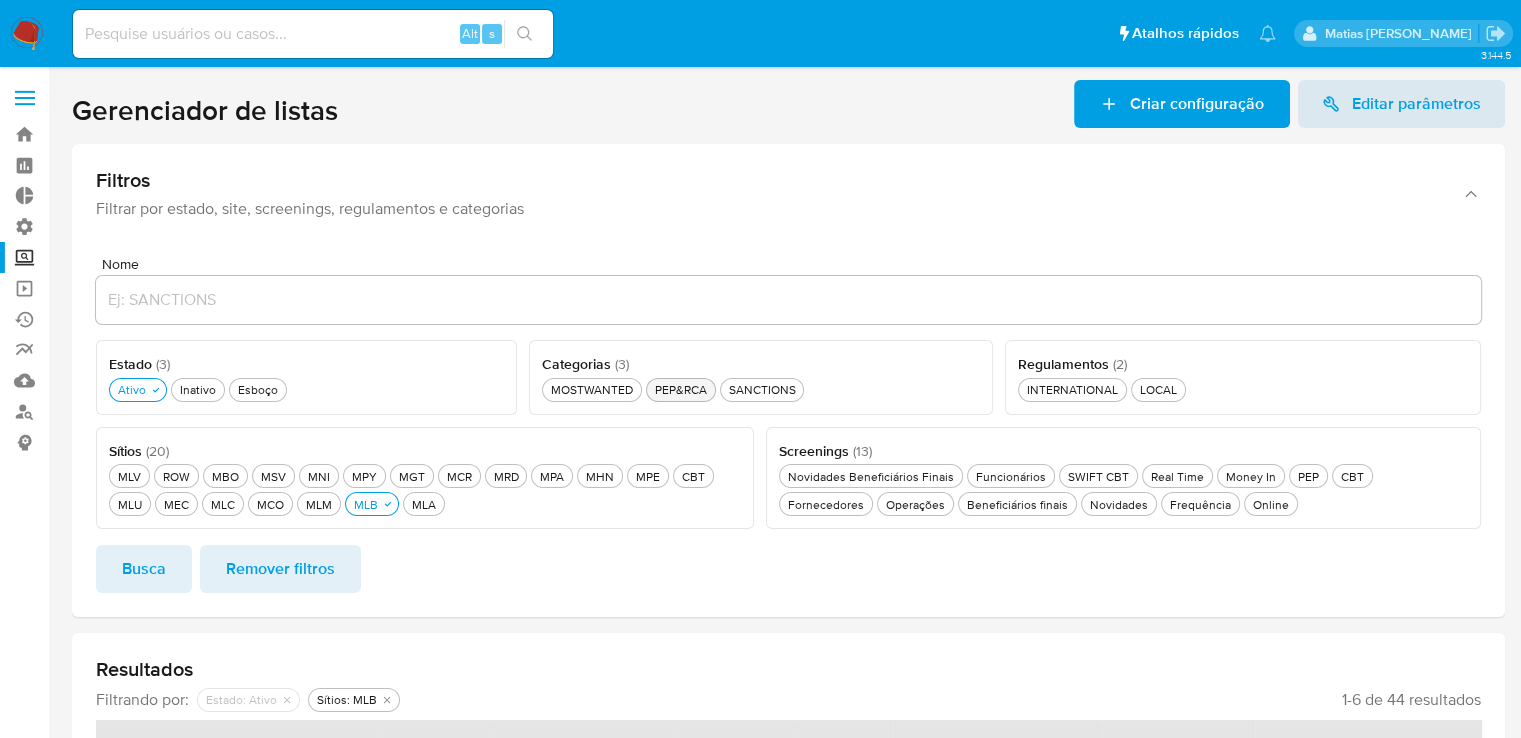 click on "PEP&RCA PEP&RCA" at bounding box center (681, 390) 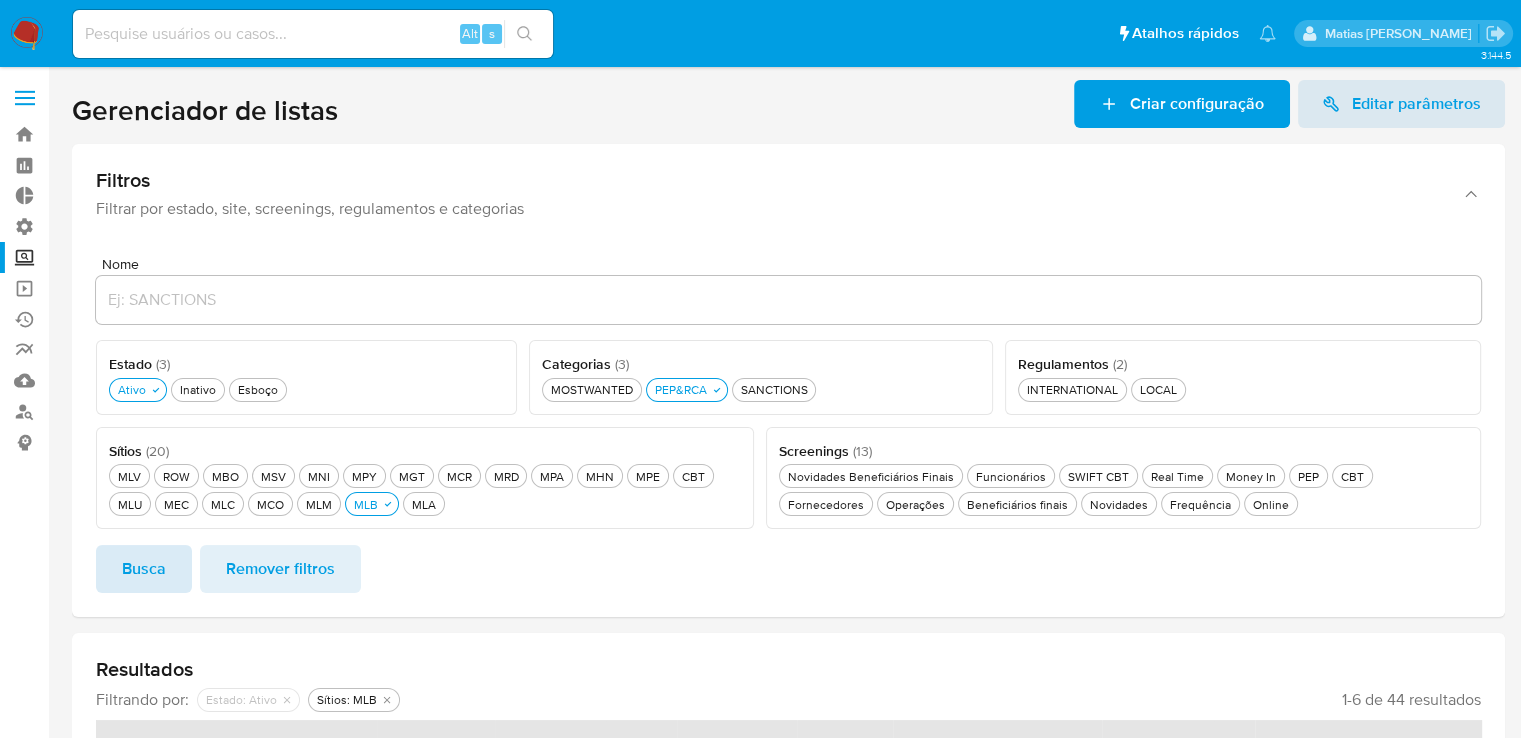 click on "Busca" at bounding box center [144, 569] 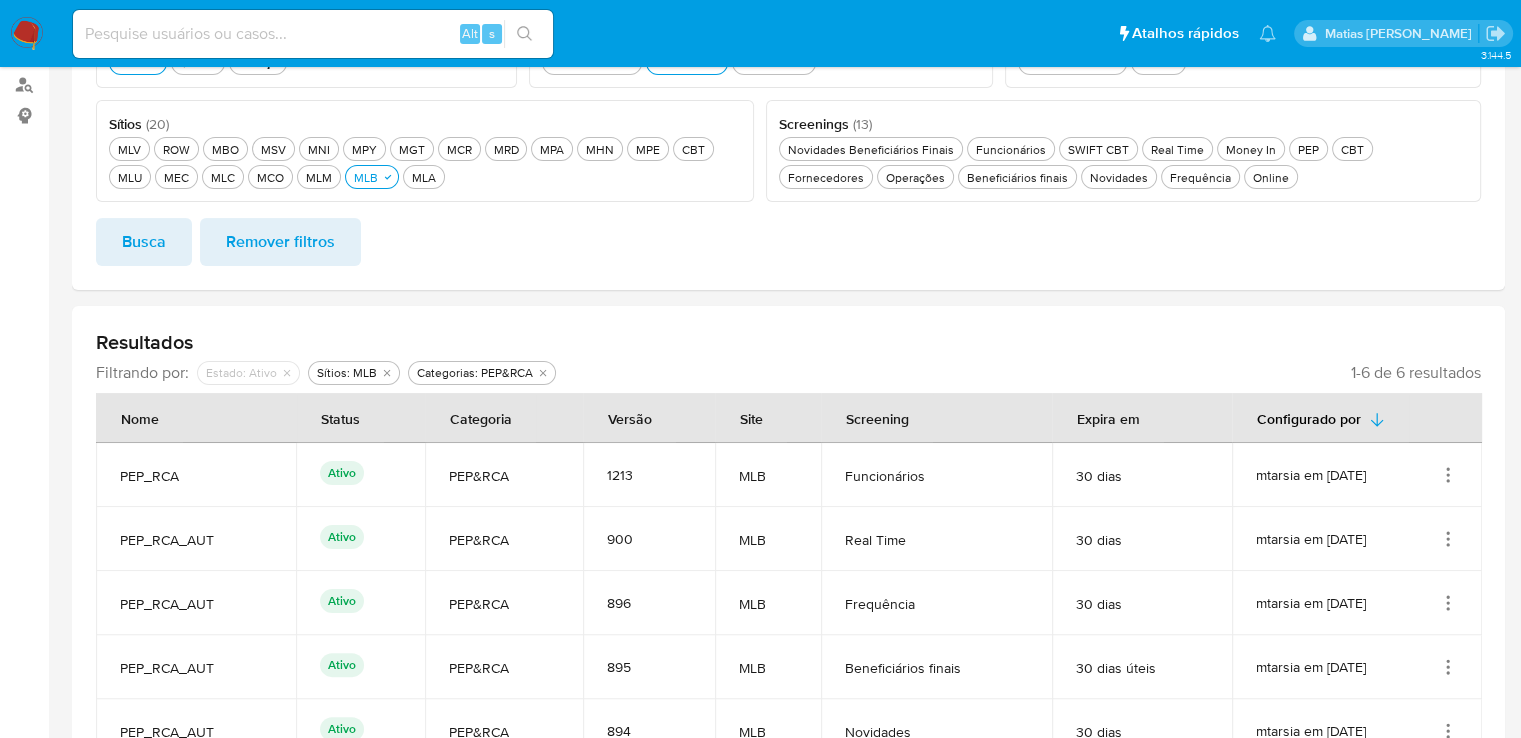scroll, scrollTop: 452, scrollLeft: 0, axis: vertical 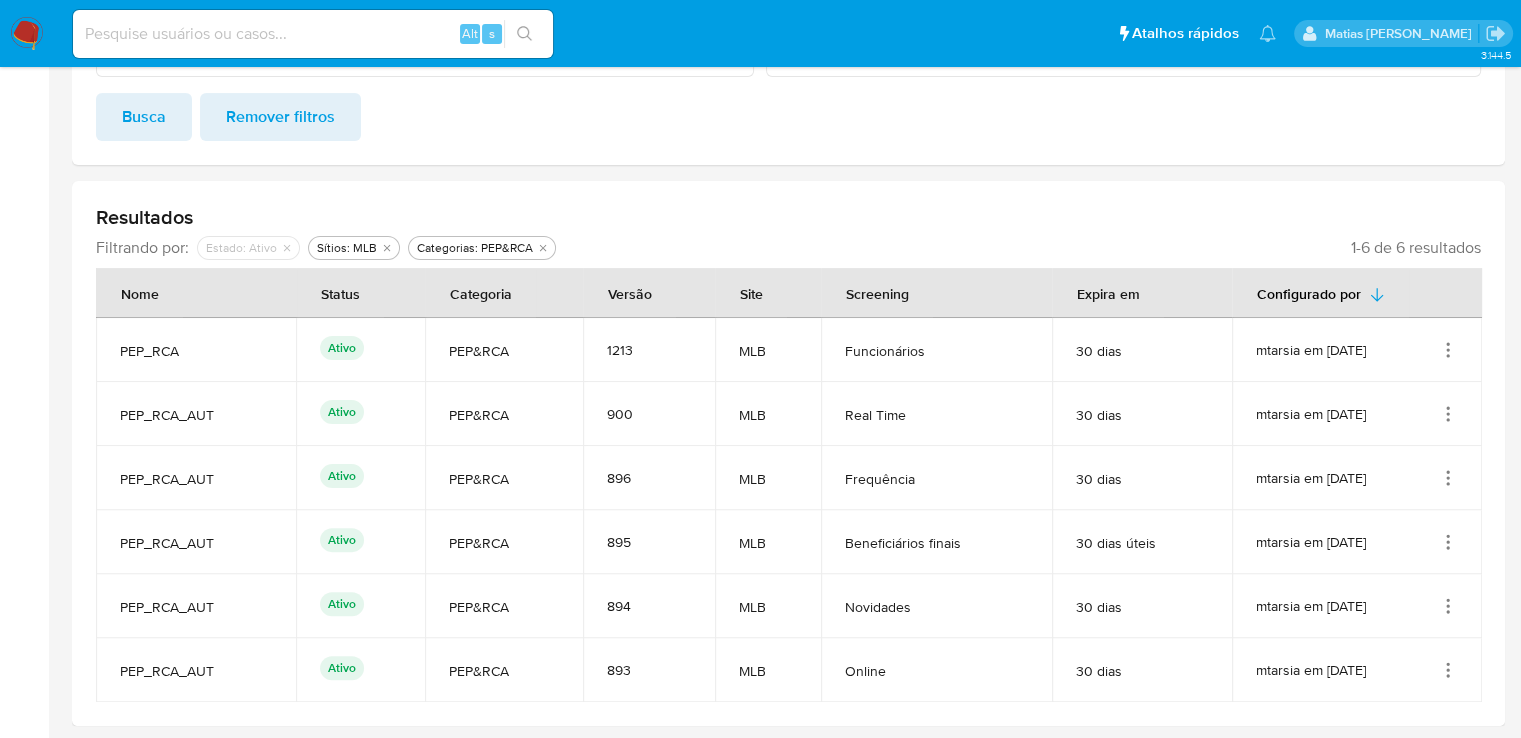 click 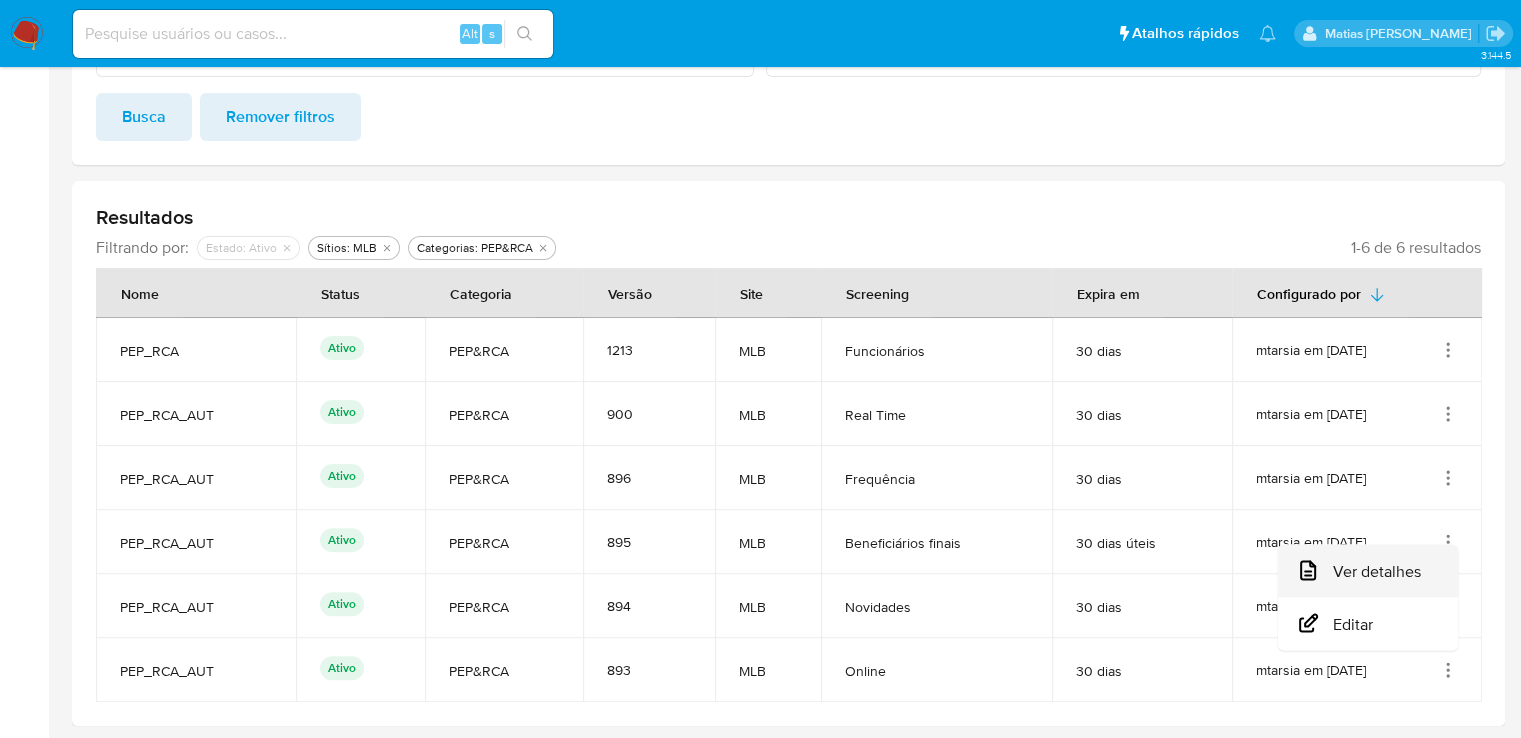 click on "Ver detalhes" at bounding box center (1368, 571) 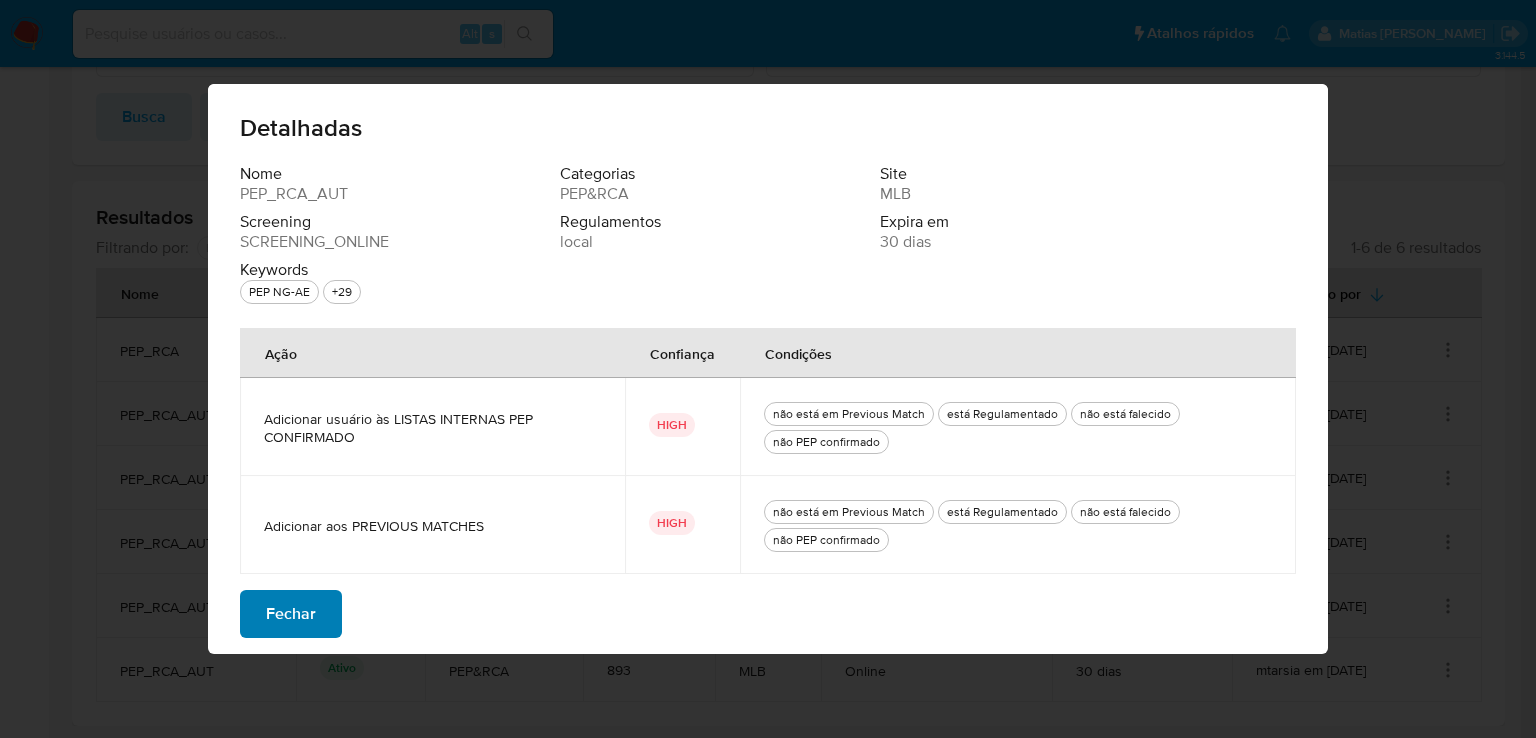 click on "Fechar" at bounding box center [291, 614] 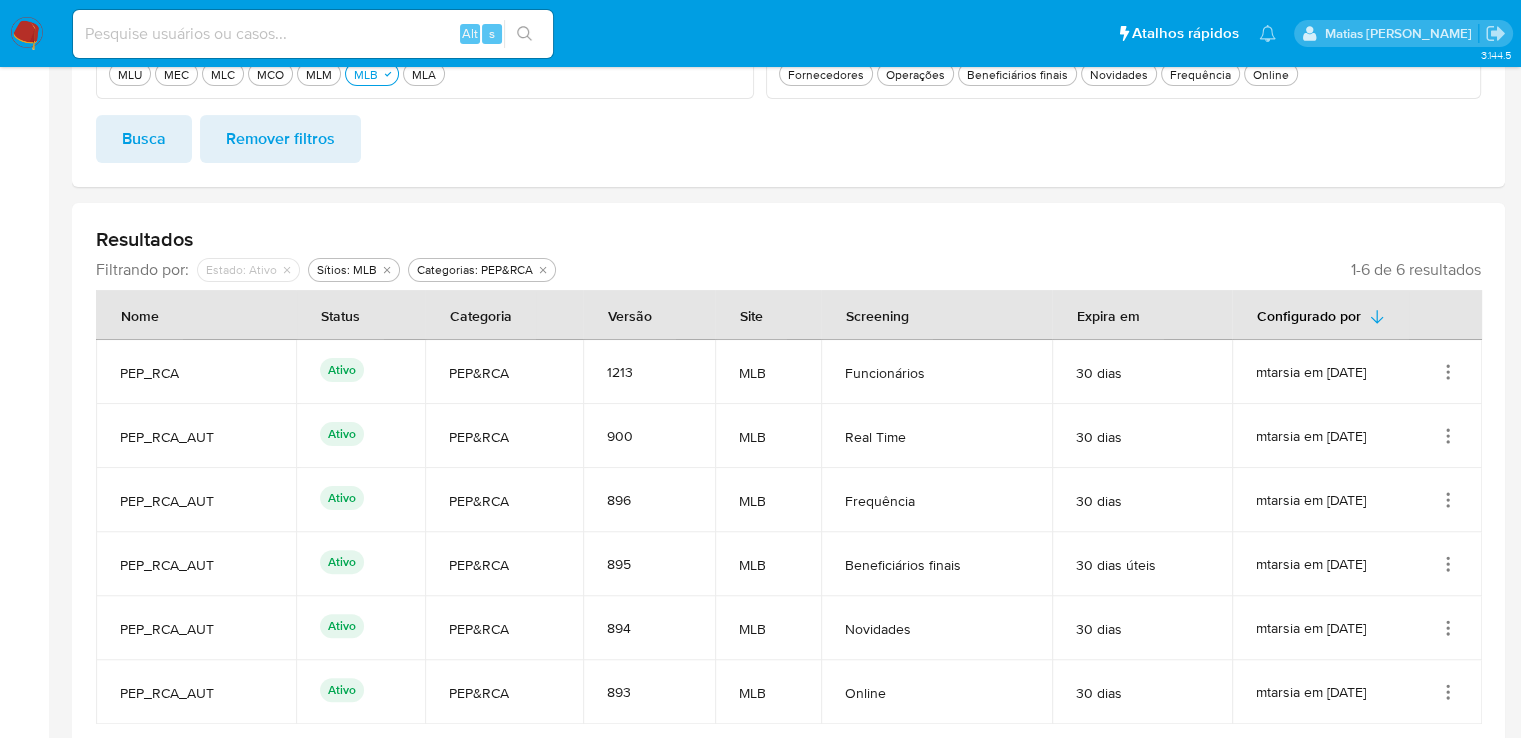 scroll, scrollTop: 452, scrollLeft: 0, axis: vertical 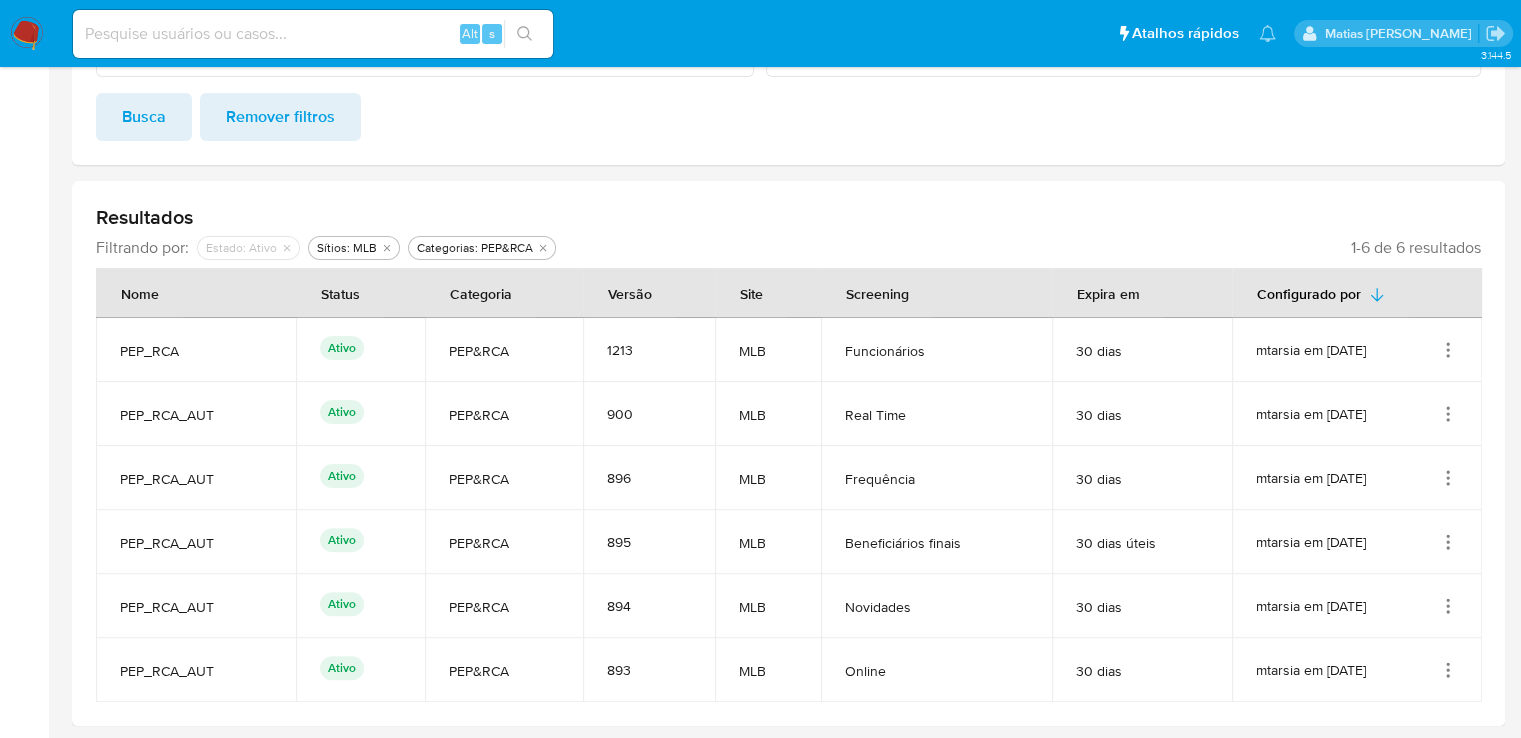 click 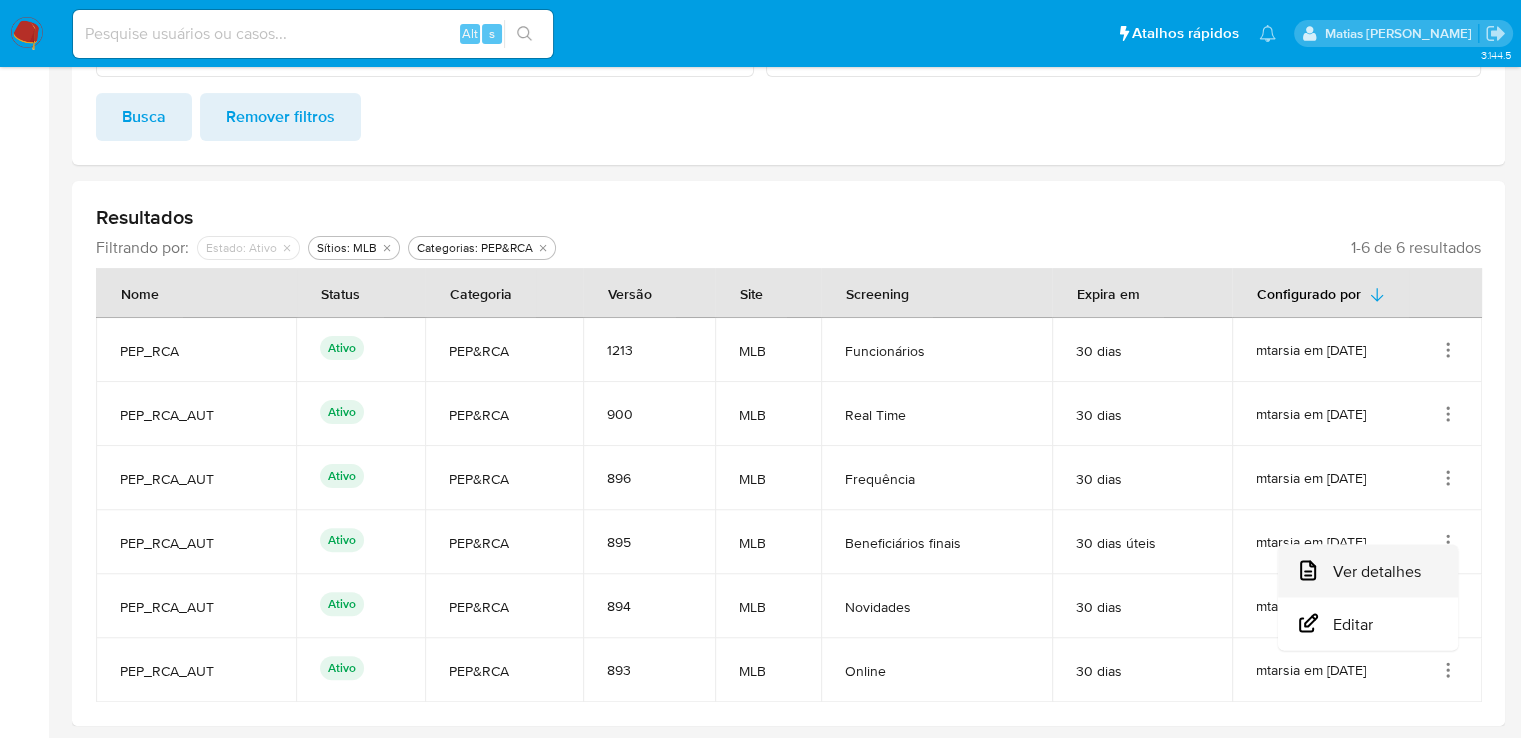 drag, startPoint x: 1383, startPoint y: 626, endPoint x: 1372, endPoint y: 586, distance: 41.484936 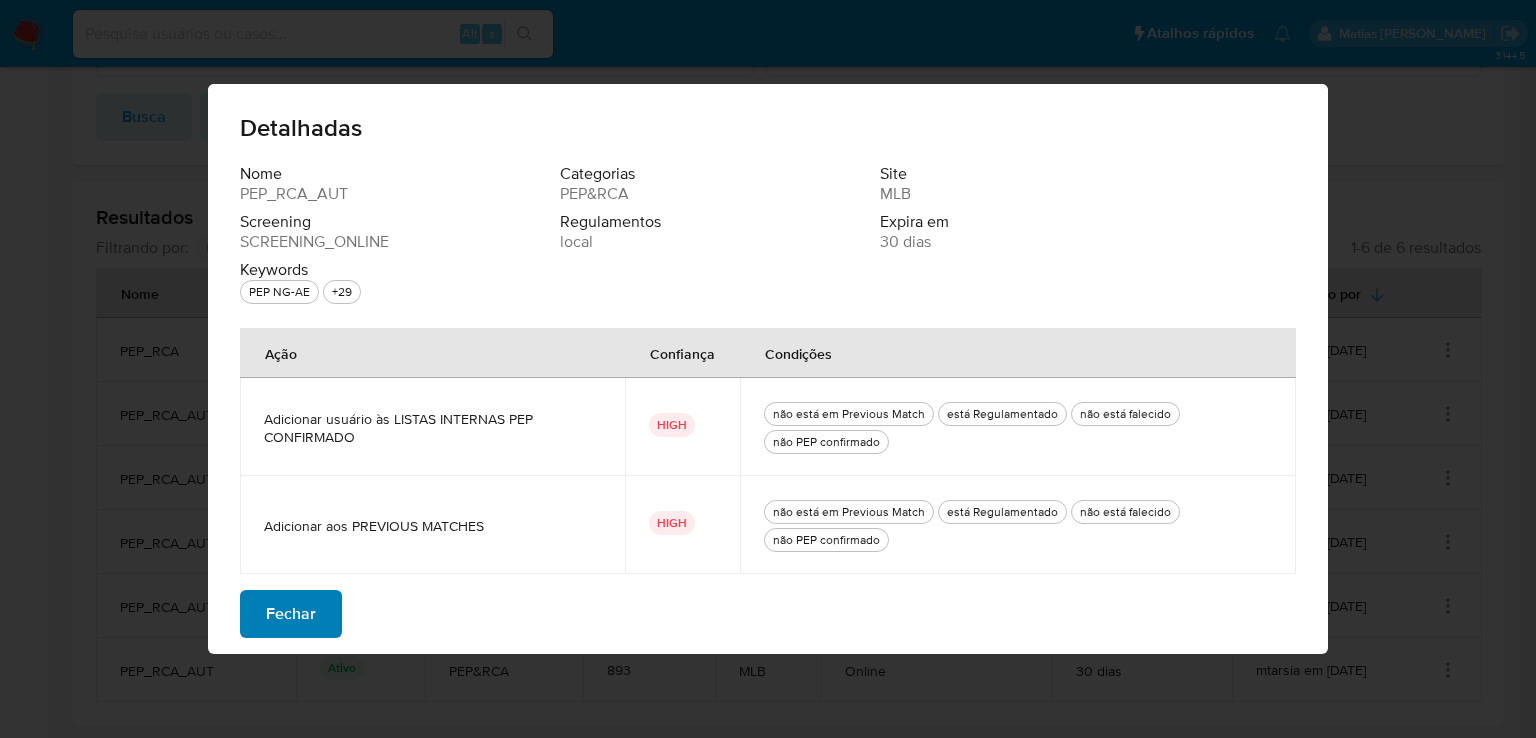 click on "Fechar" at bounding box center [291, 614] 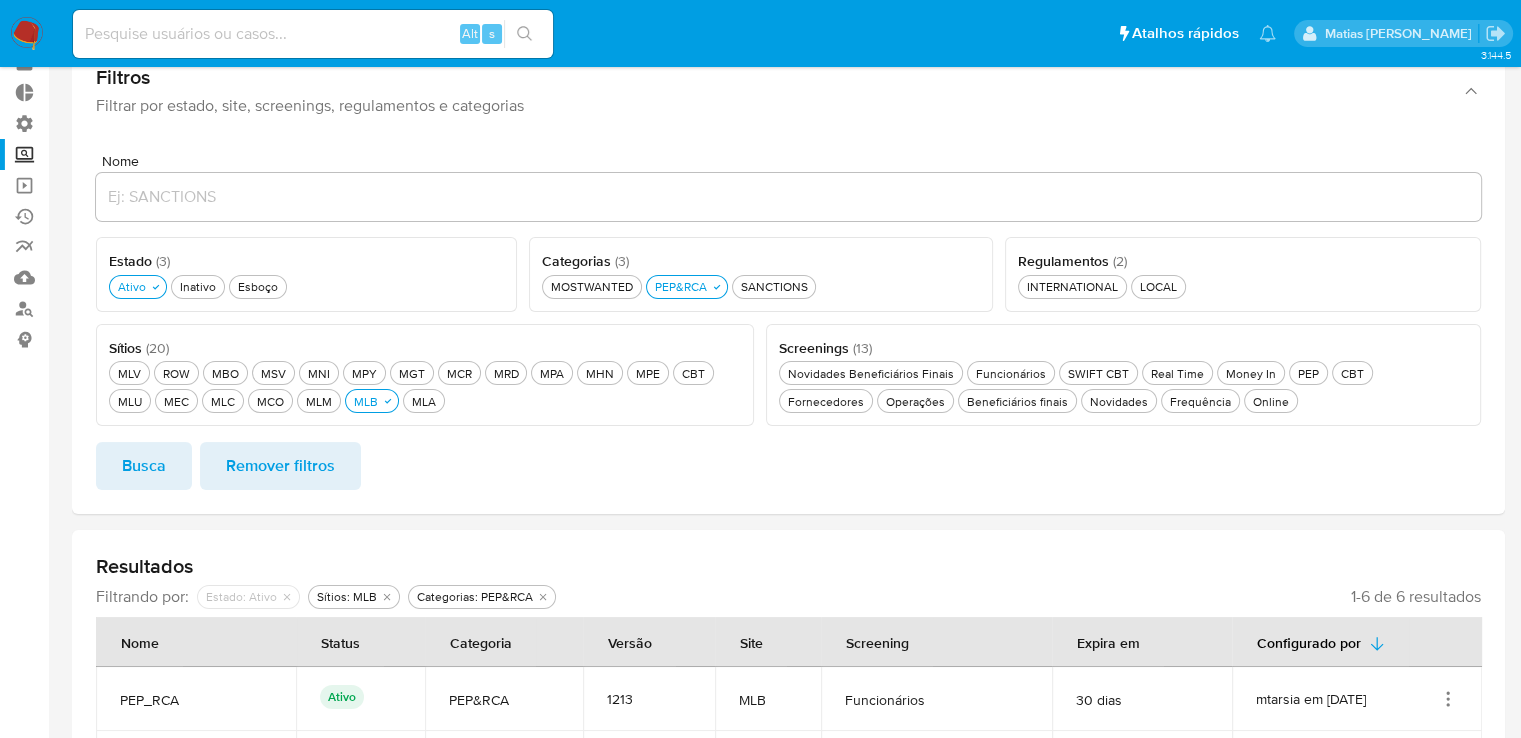 scroll, scrollTop: 99, scrollLeft: 0, axis: vertical 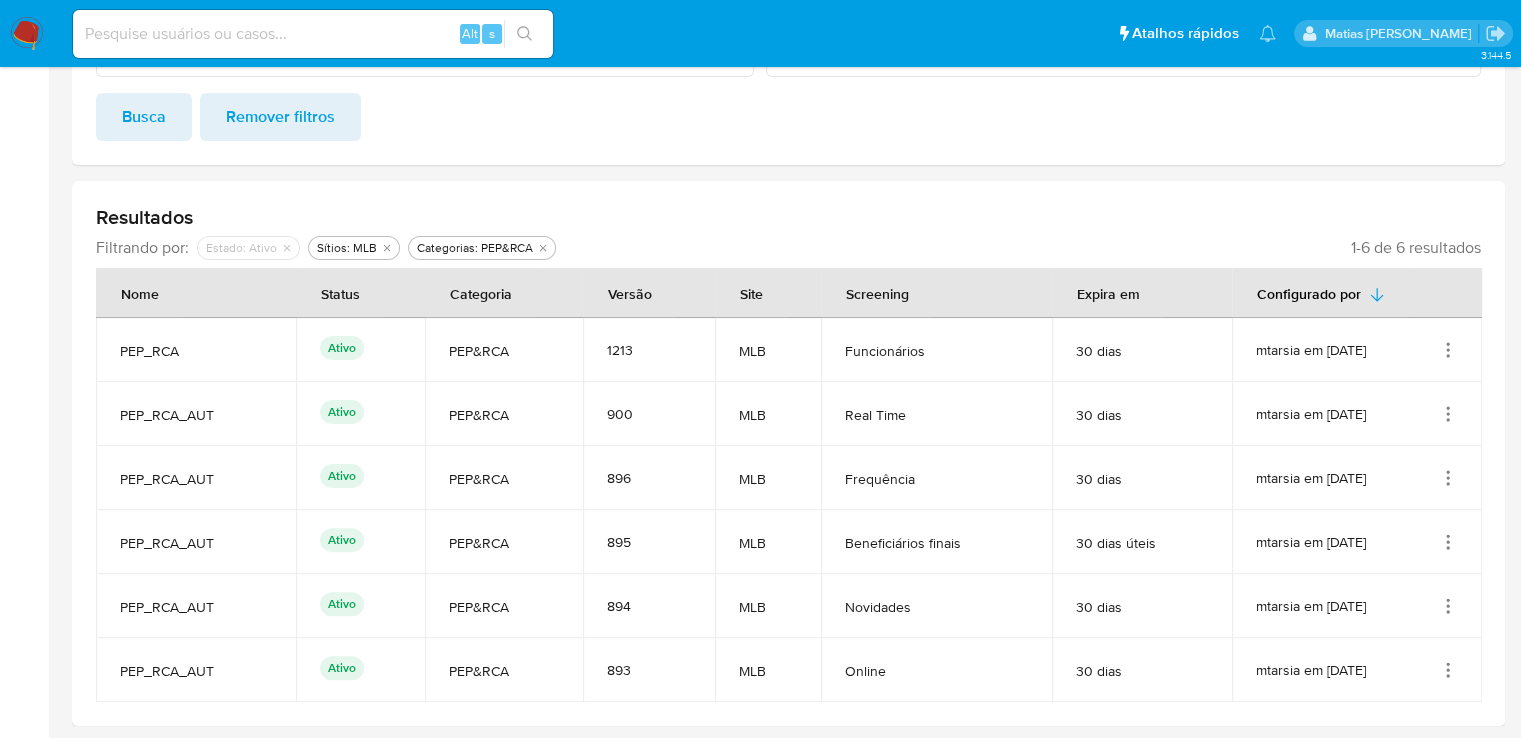 drag, startPoint x: 117, startPoint y: 421, endPoint x: 884, endPoint y: 411, distance: 767.0652 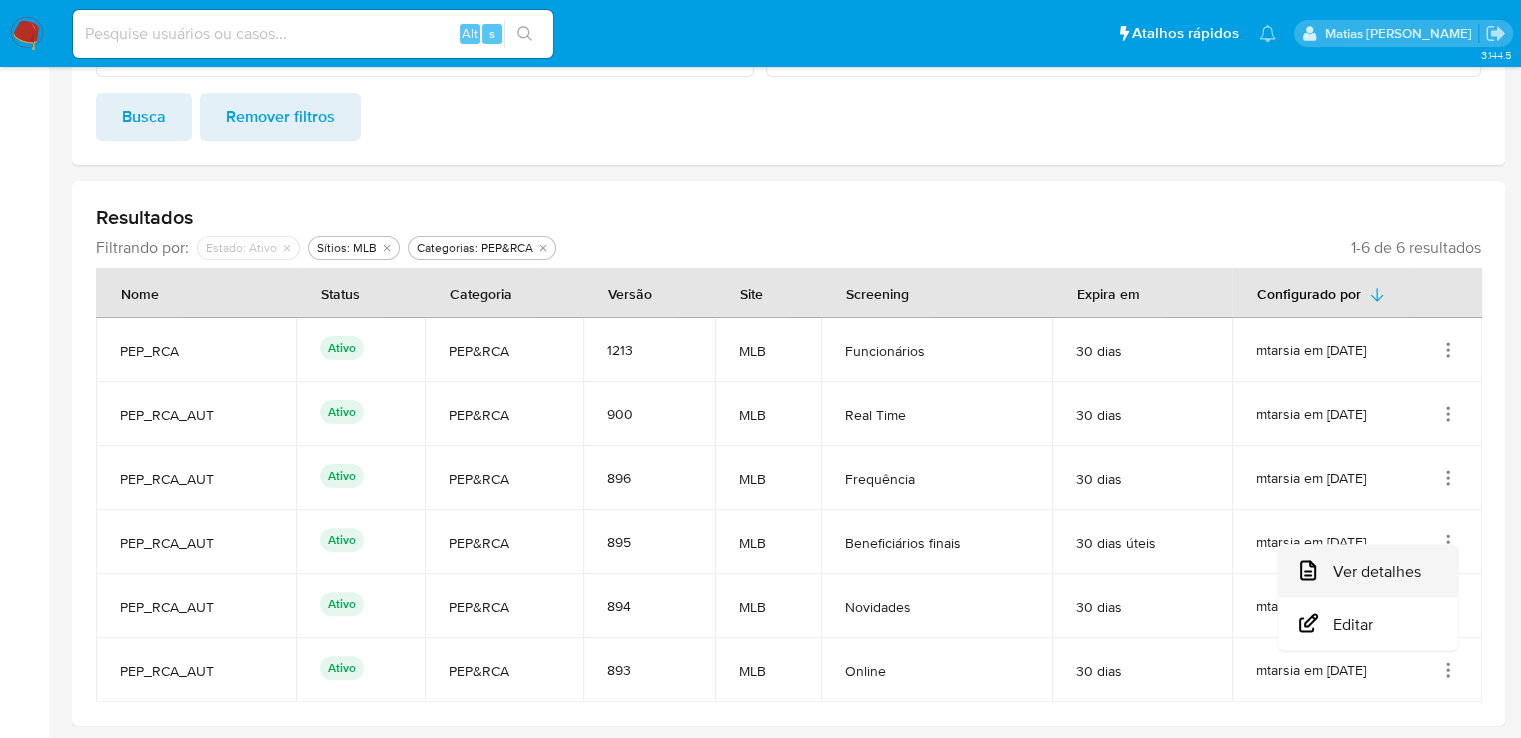 click on "Ver detalhes" at bounding box center [1368, 571] 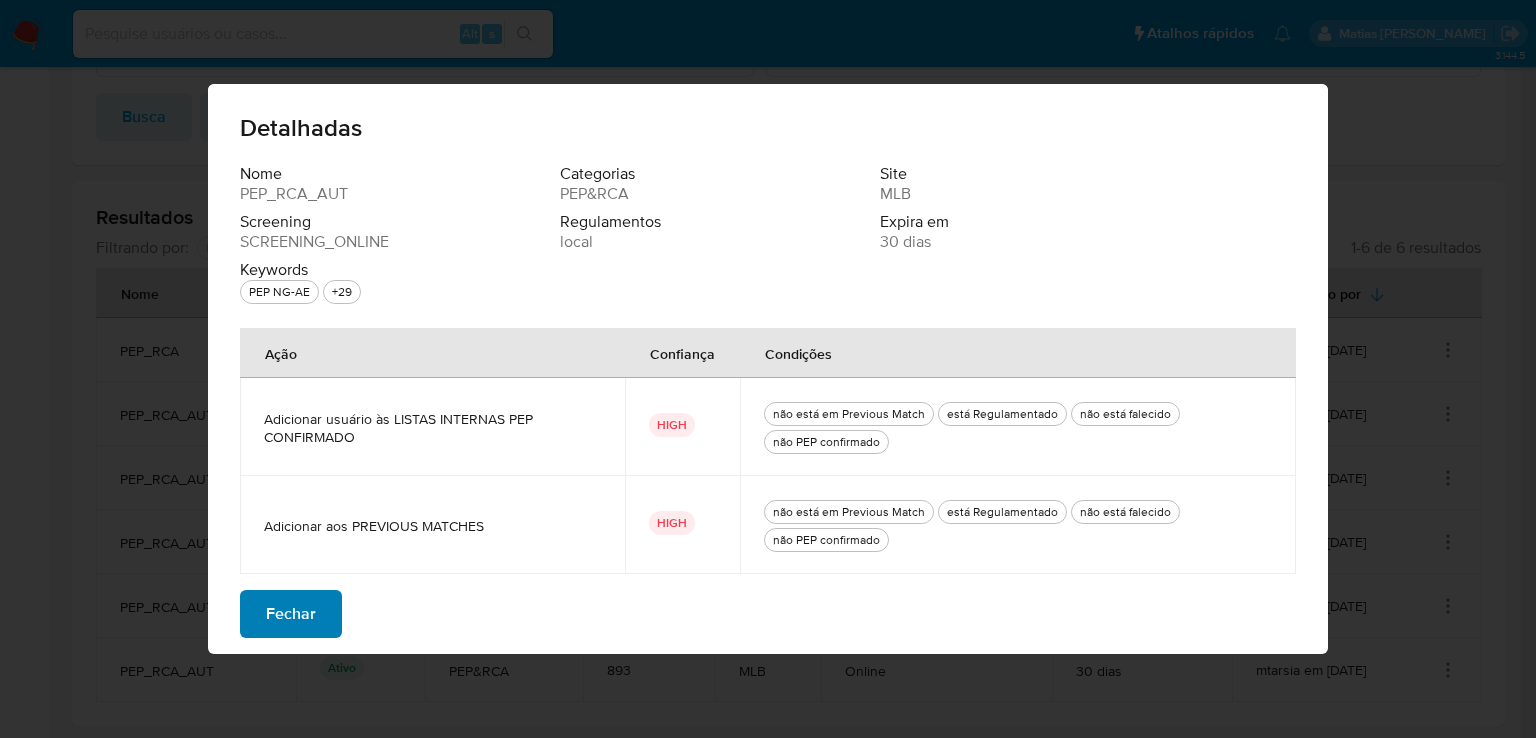 click on "Fechar" at bounding box center [291, 614] 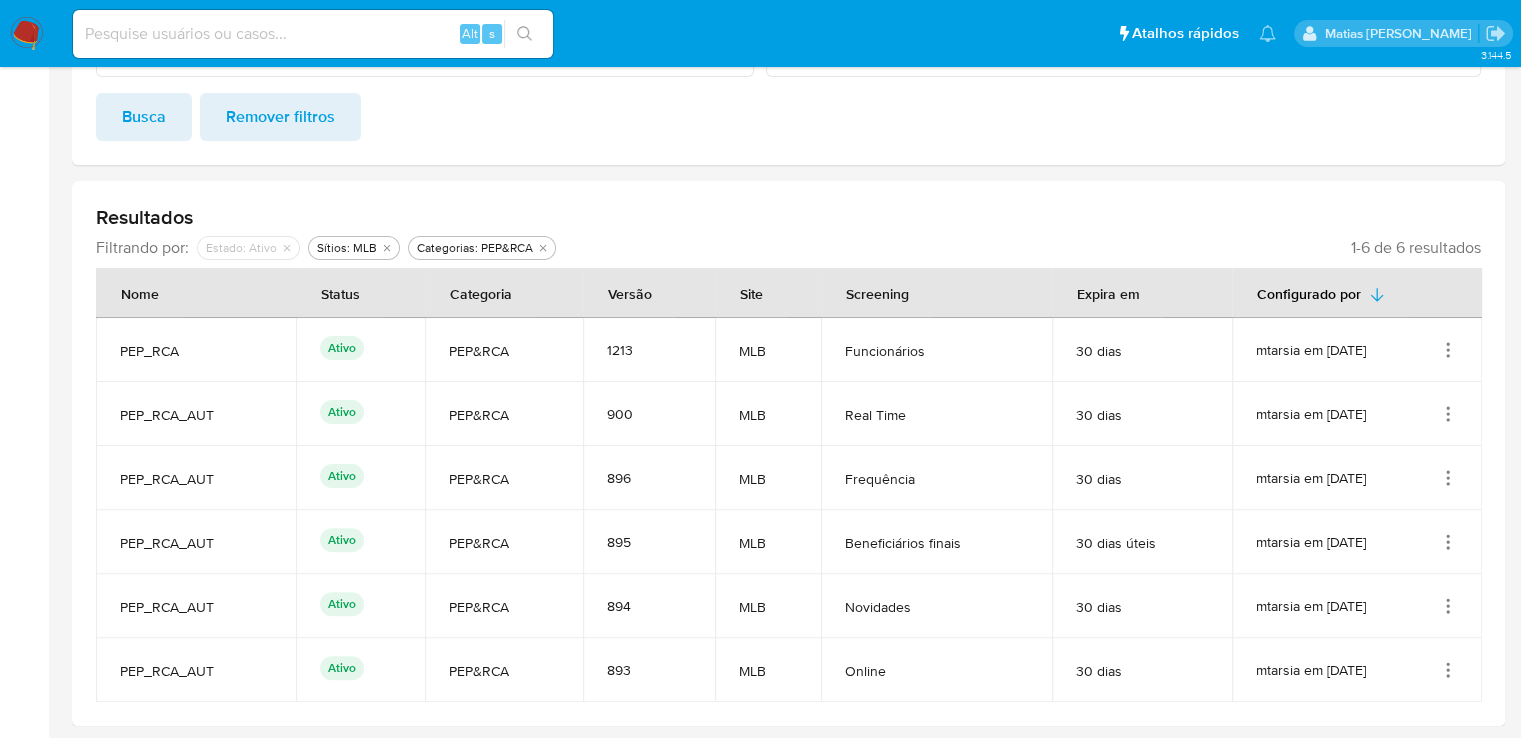 drag, startPoint x: 804, startPoint y: 418, endPoint x: 928, endPoint y: 429, distance: 124.486946 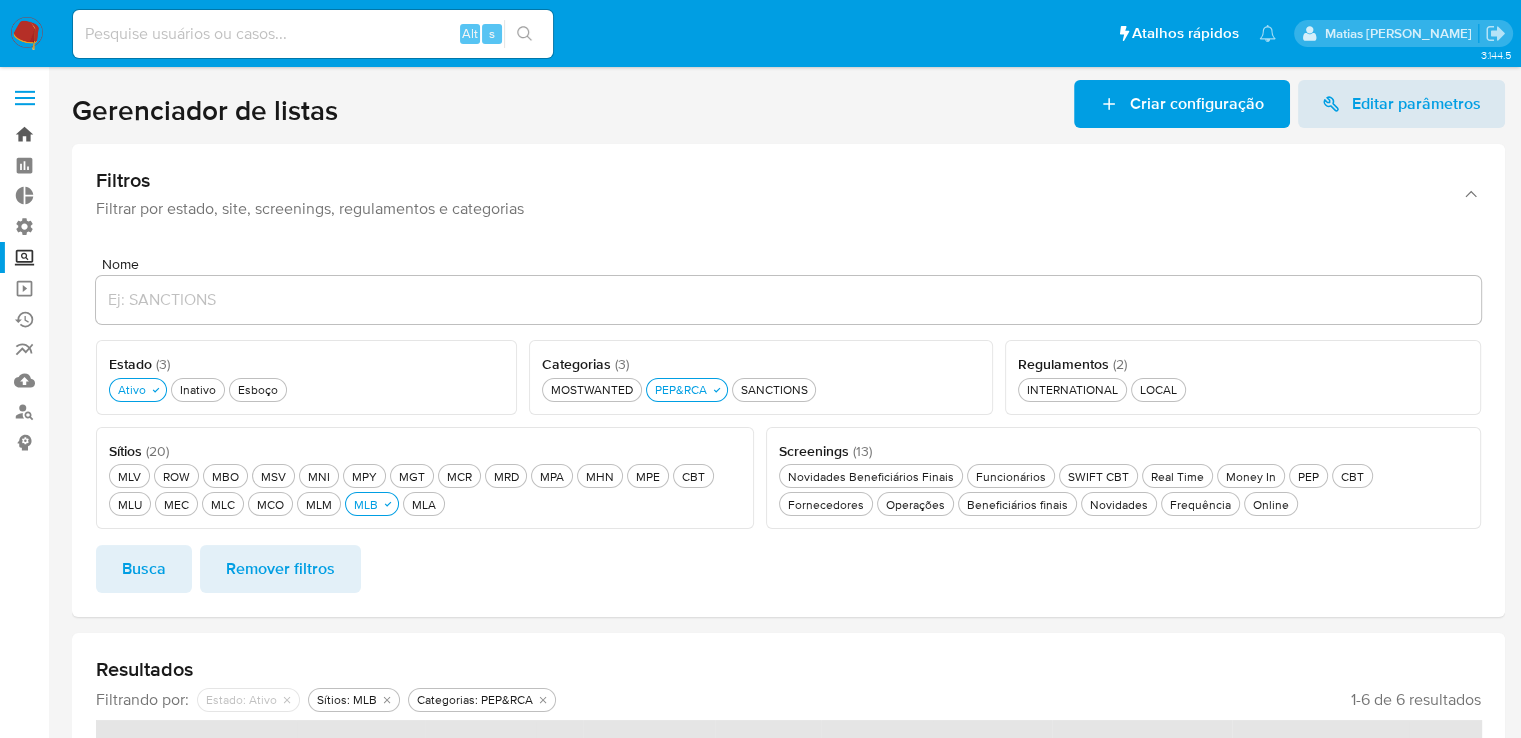 click on "Bandeja" at bounding box center [119, 134] 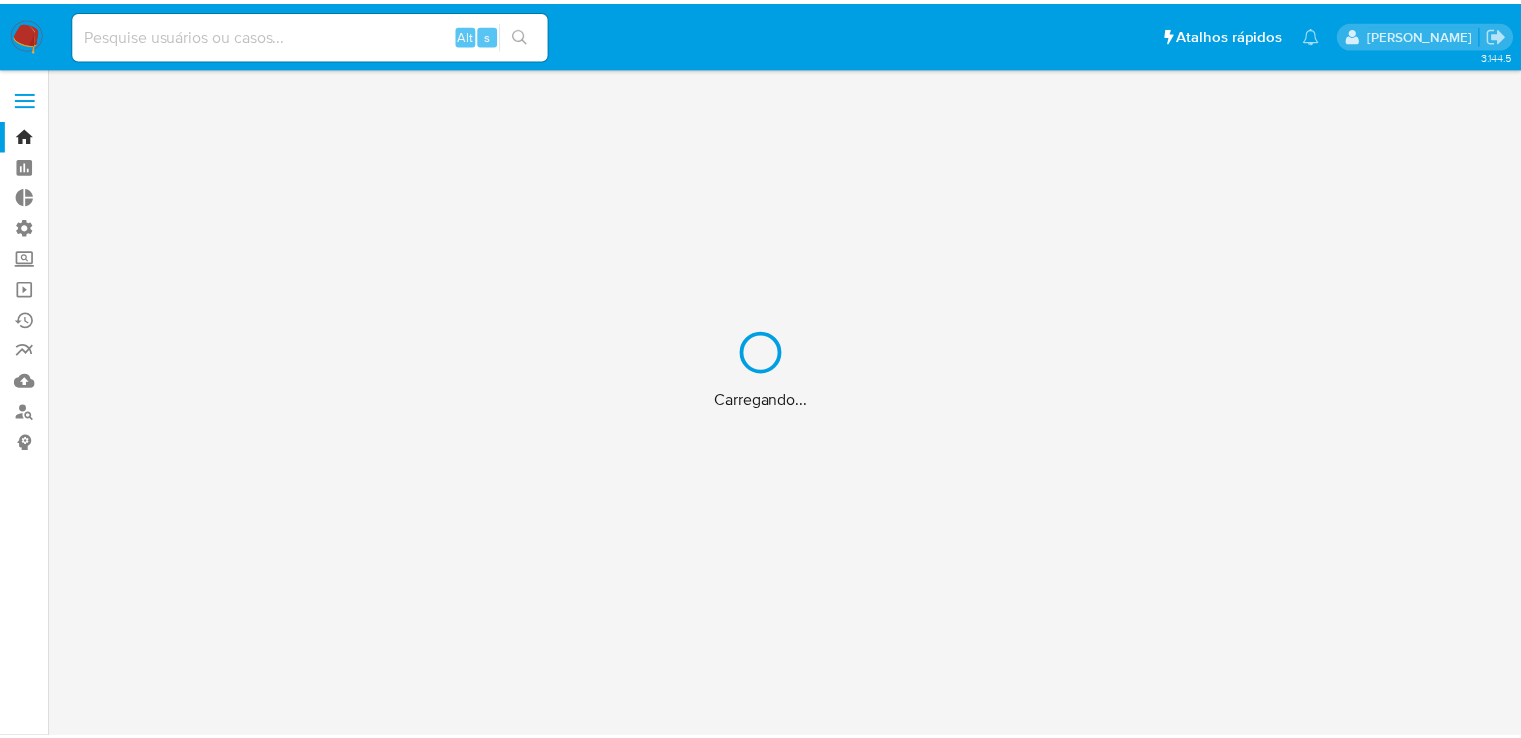 scroll, scrollTop: 0, scrollLeft: 0, axis: both 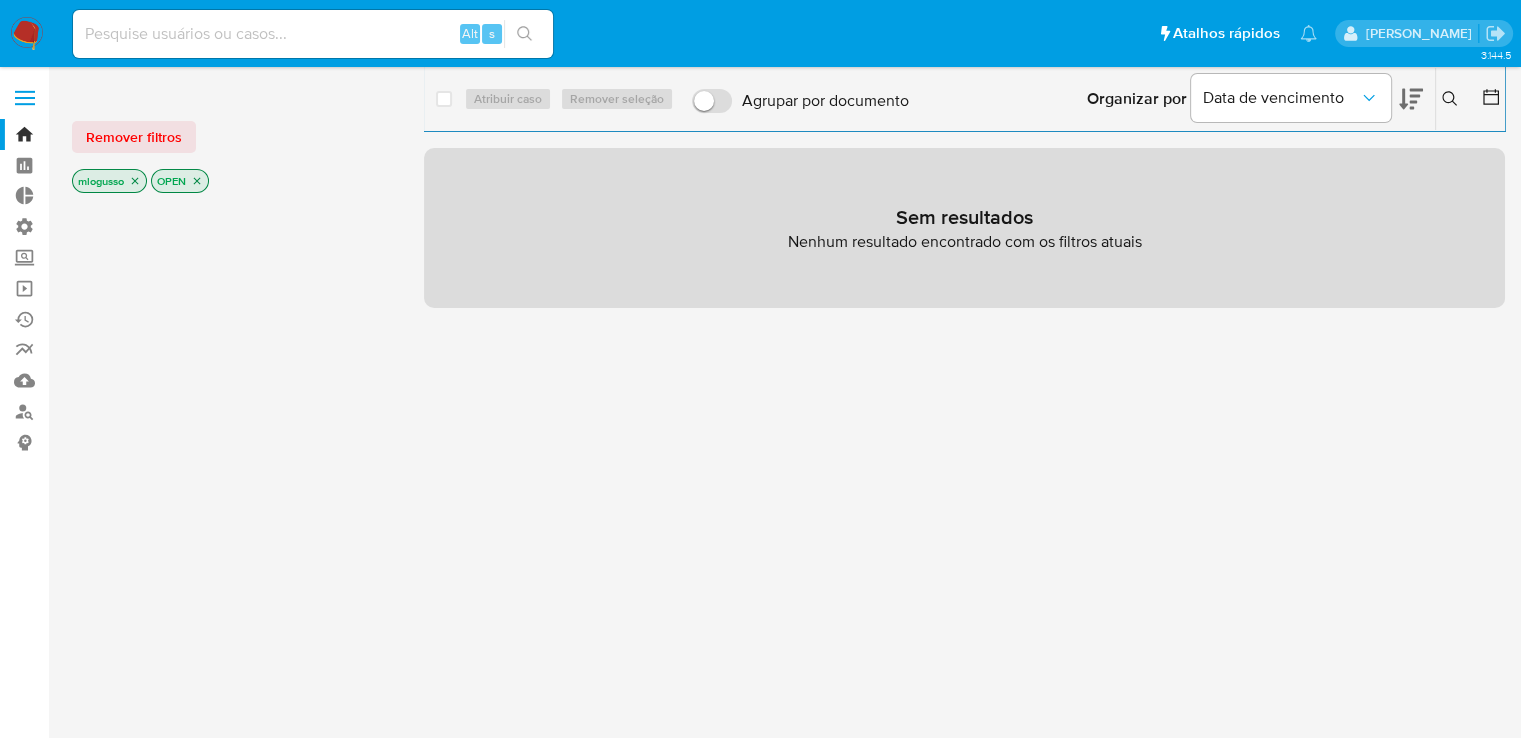 click 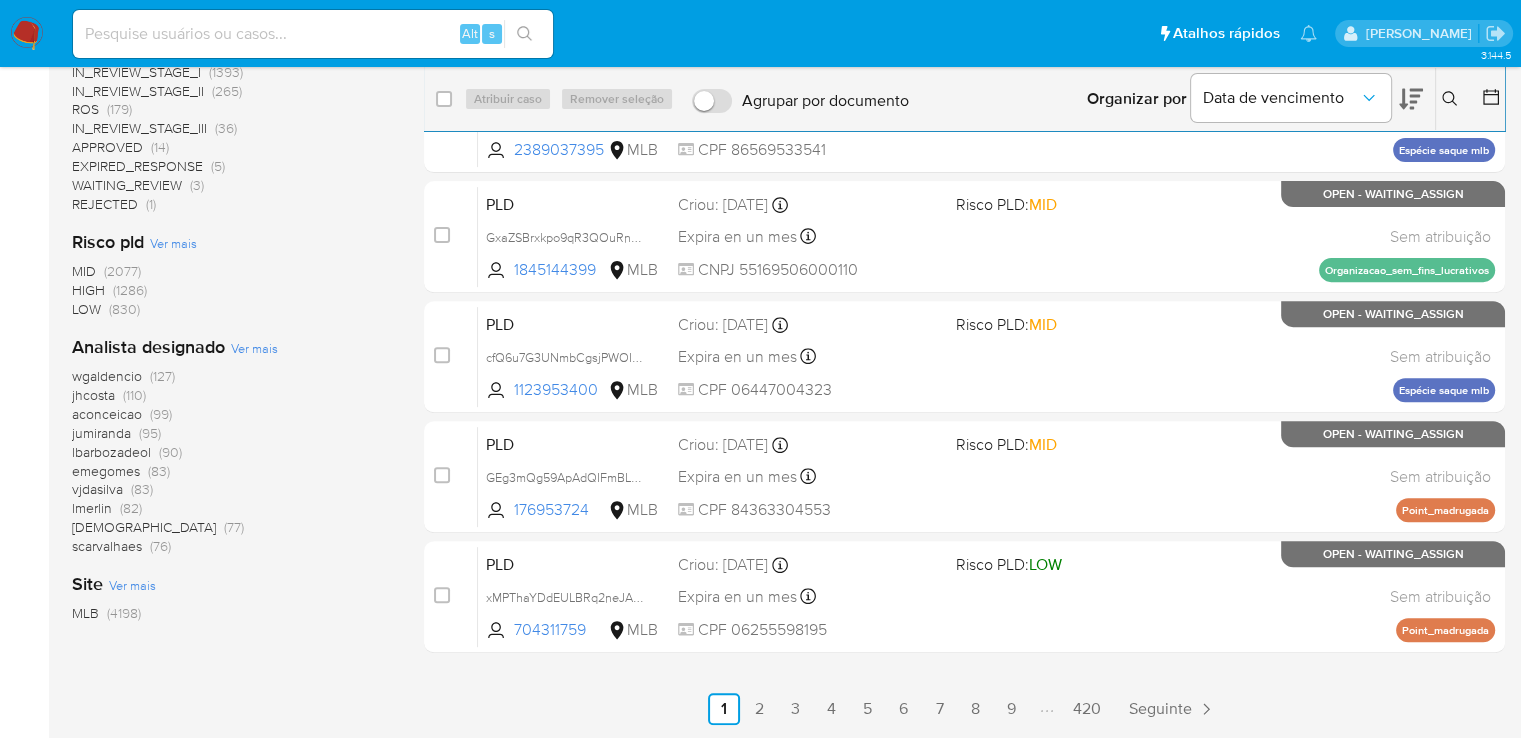 scroll, scrollTop: 0, scrollLeft: 0, axis: both 